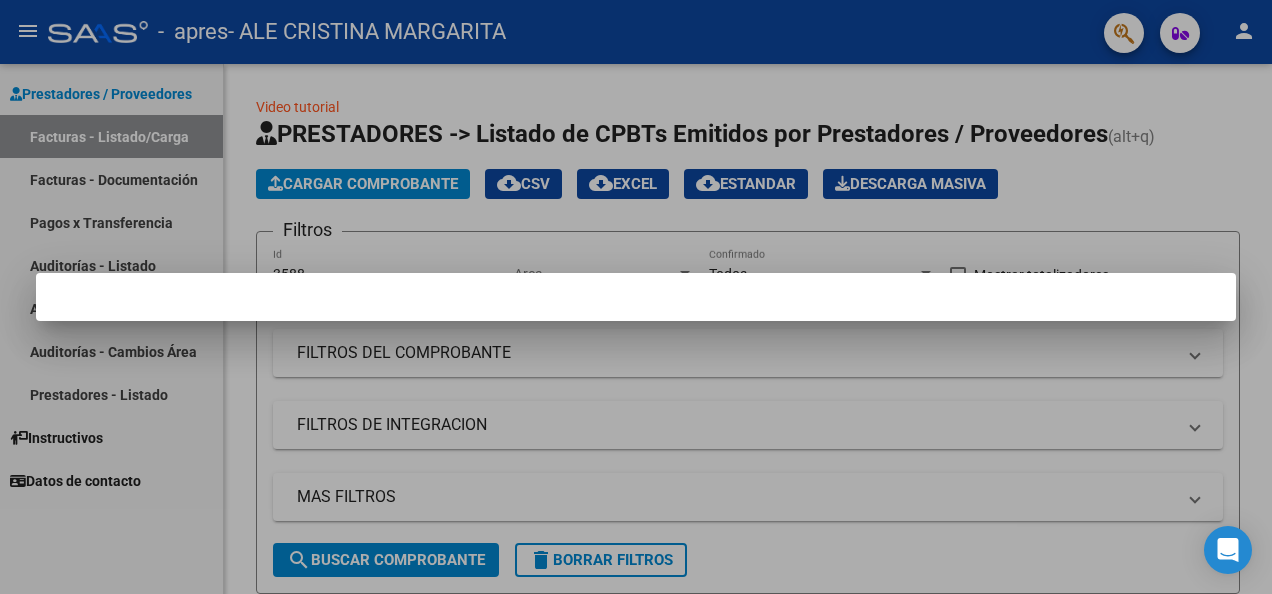 scroll, scrollTop: 0, scrollLeft: 0, axis: both 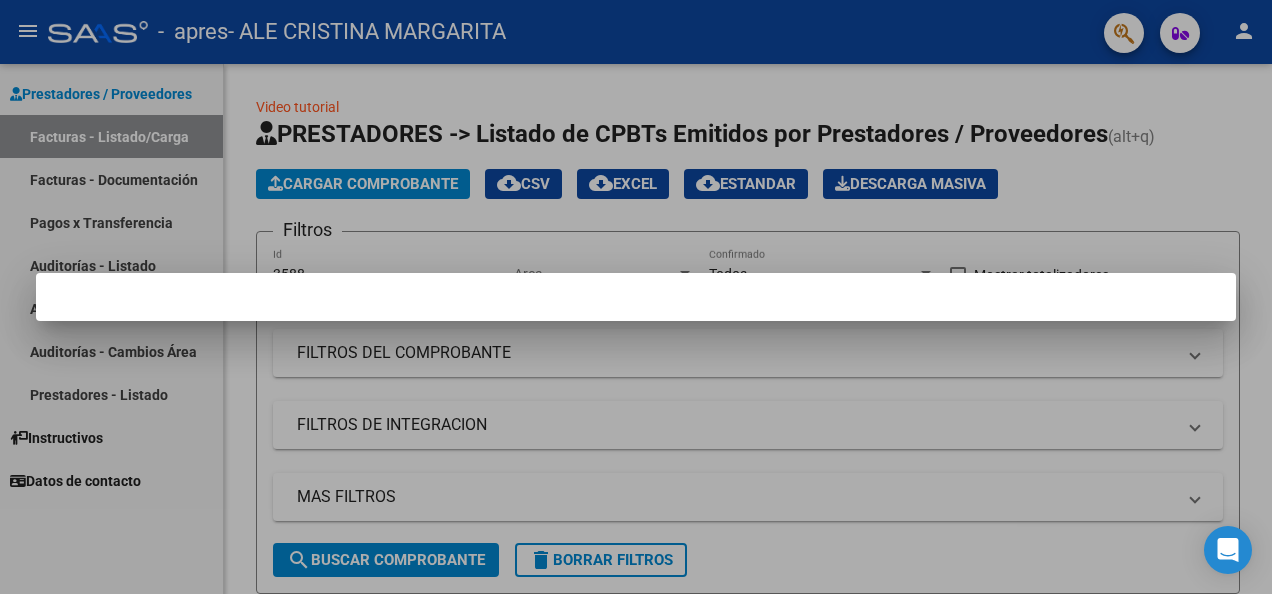 click at bounding box center [636, 297] 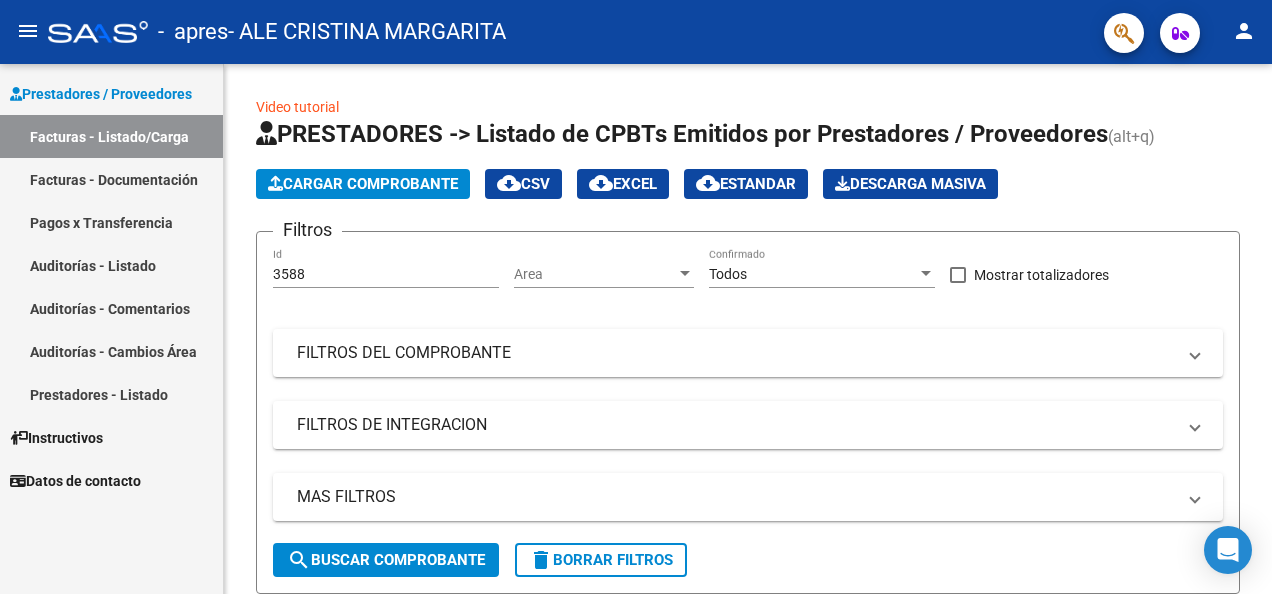 click on "Prestadores / Proveedores" at bounding box center (101, 94) 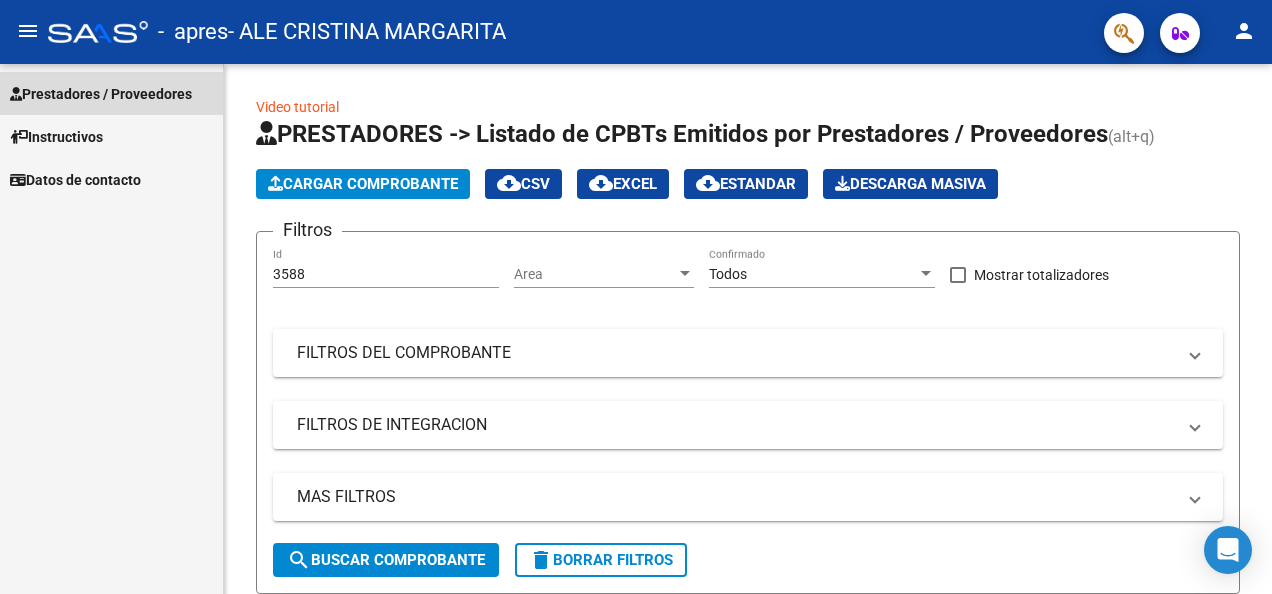 click on "Prestadores / Proveedores" at bounding box center [101, 94] 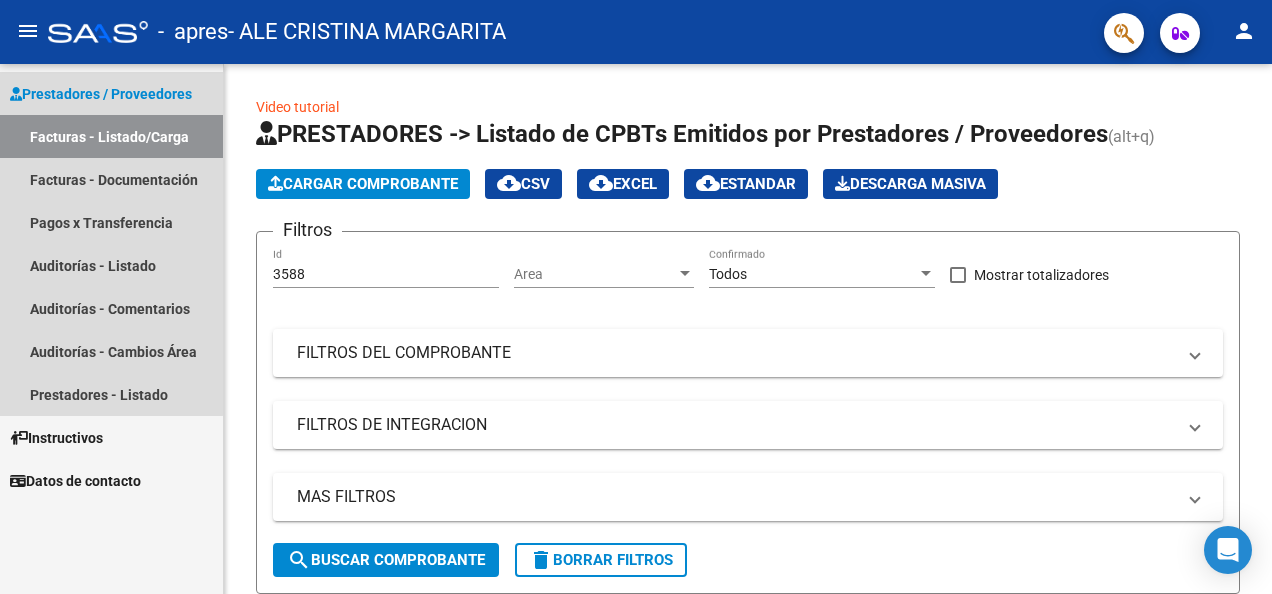click on "Facturas - Listado/Carga" at bounding box center [111, 136] 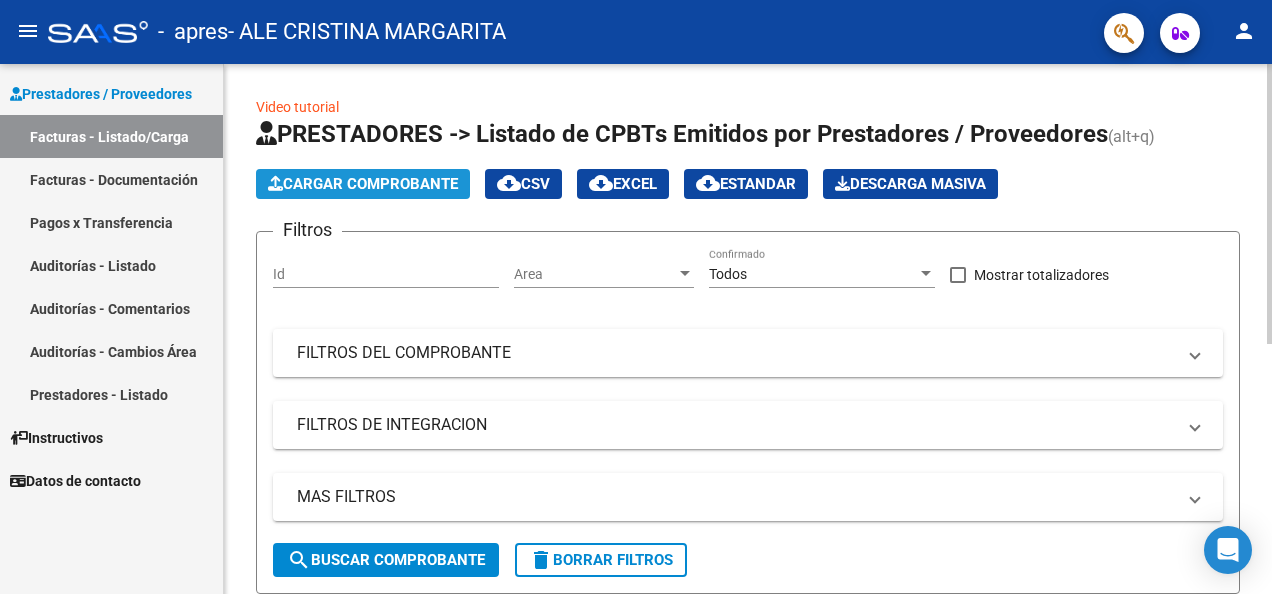 click on "Cargar Comprobante" 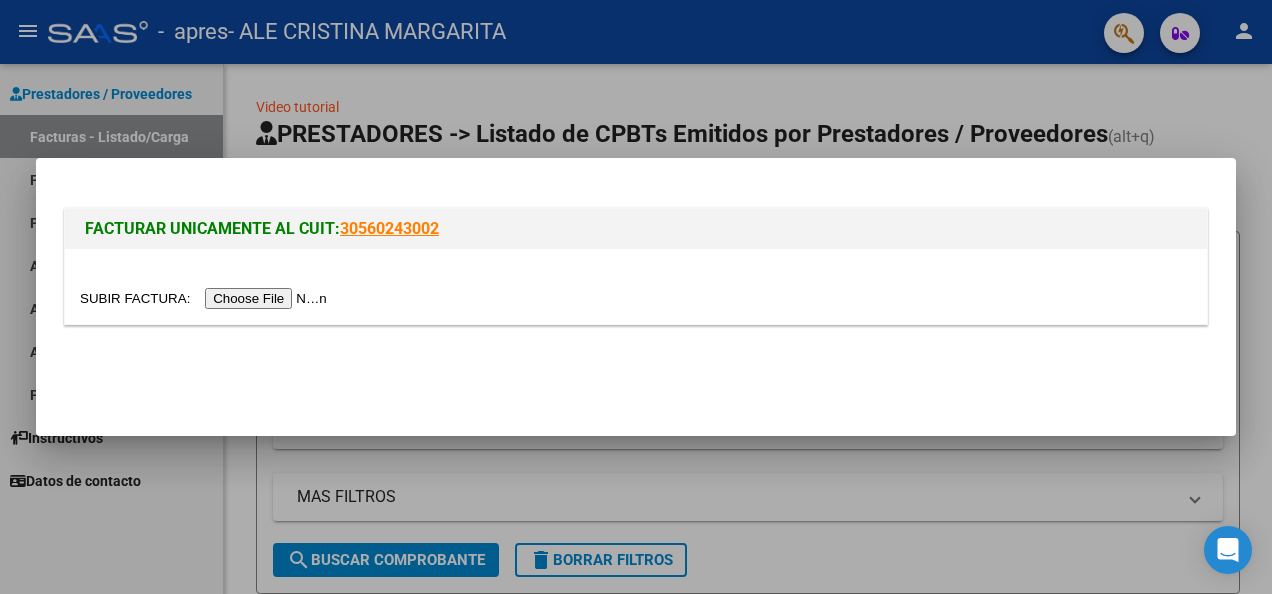 click at bounding box center (206, 298) 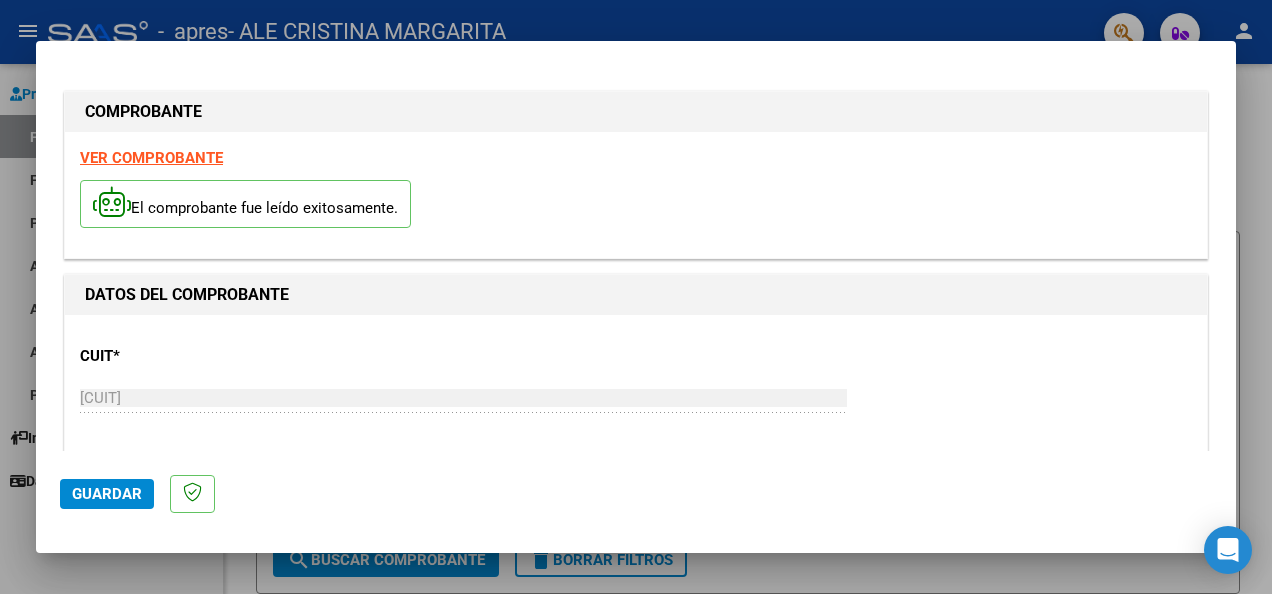 click on "DATOS DEL COMPROBANTE" at bounding box center [636, 295] 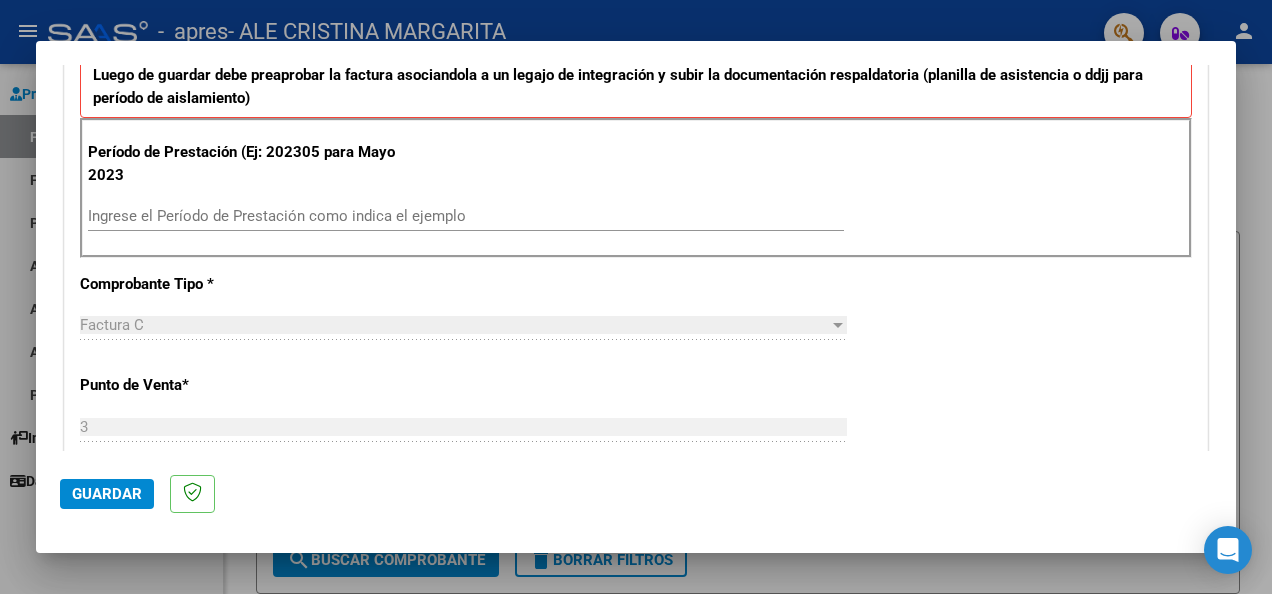 scroll, scrollTop: 535, scrollLeft: 0, axis: vertical 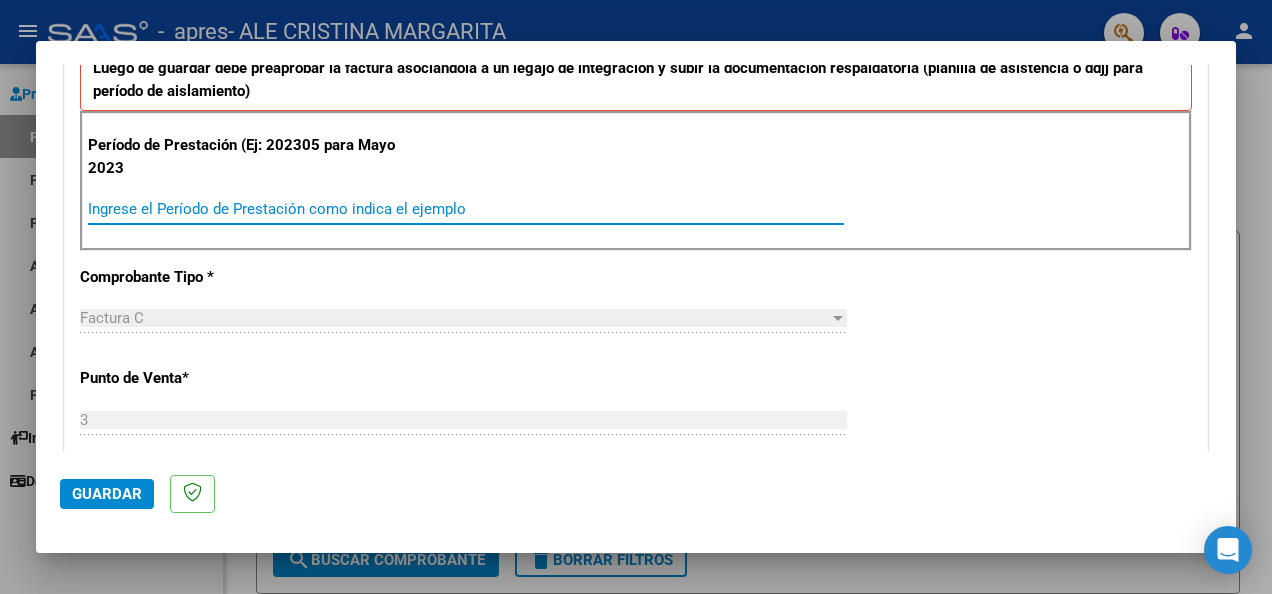 click on "Ingrese el Período de Prestación como indica el ejemplo" at bounding box center (466, 209) 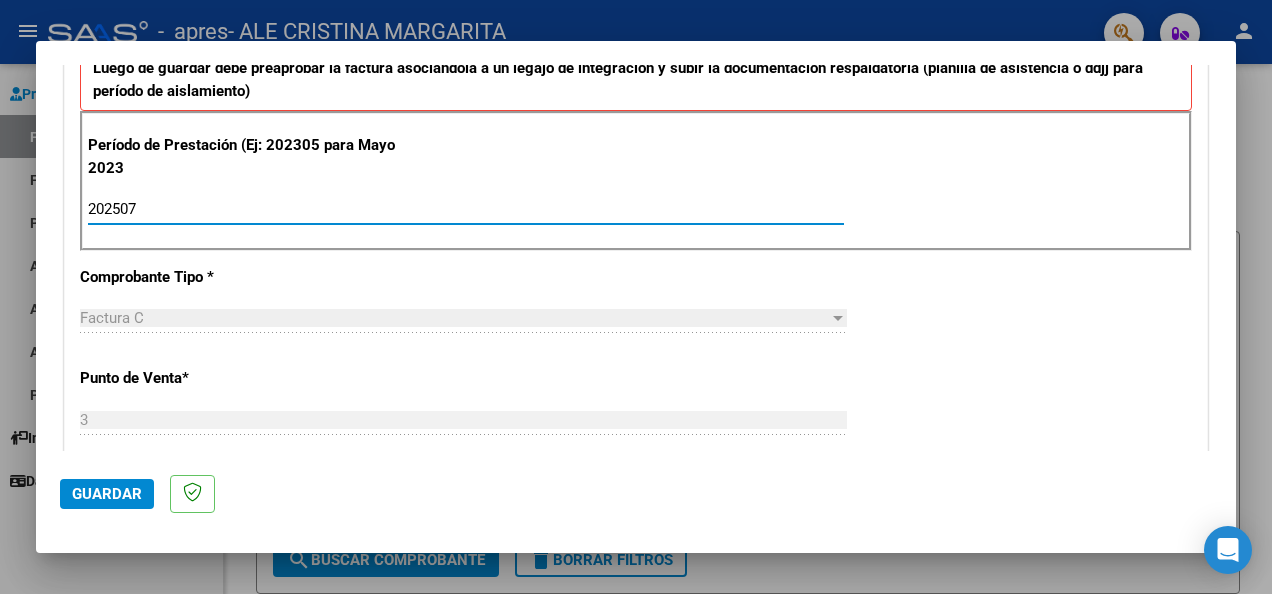 type on "202507" 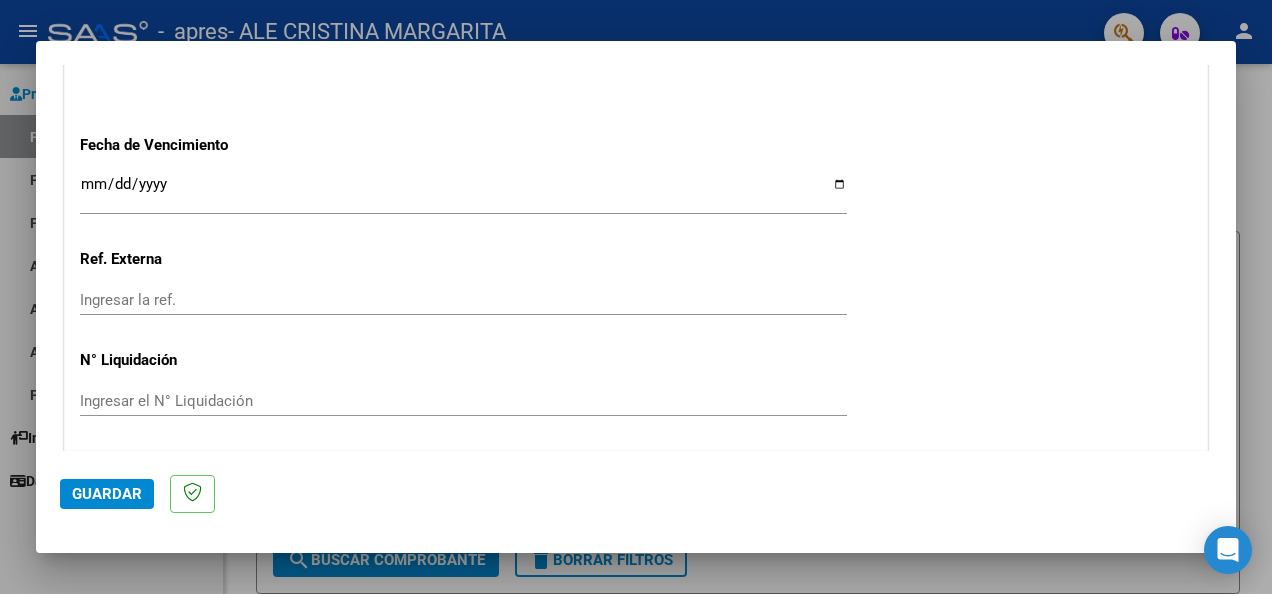 scroll, scrollTop: 1392, scrollLeft: 0, axis: vertical 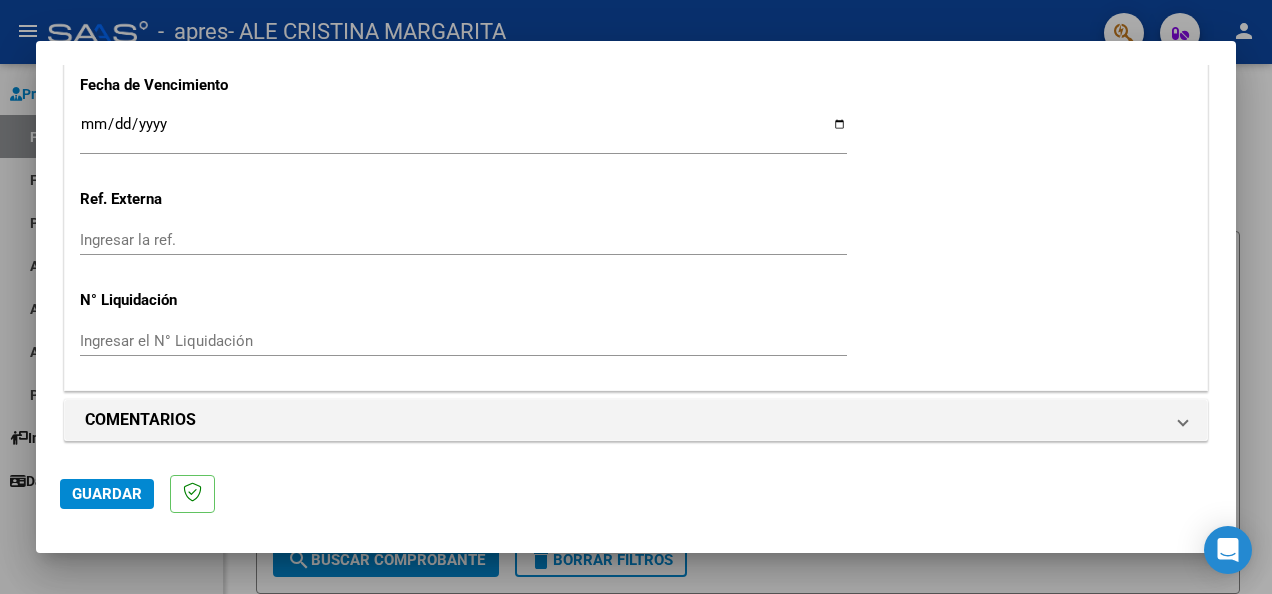 click on "Guardar" 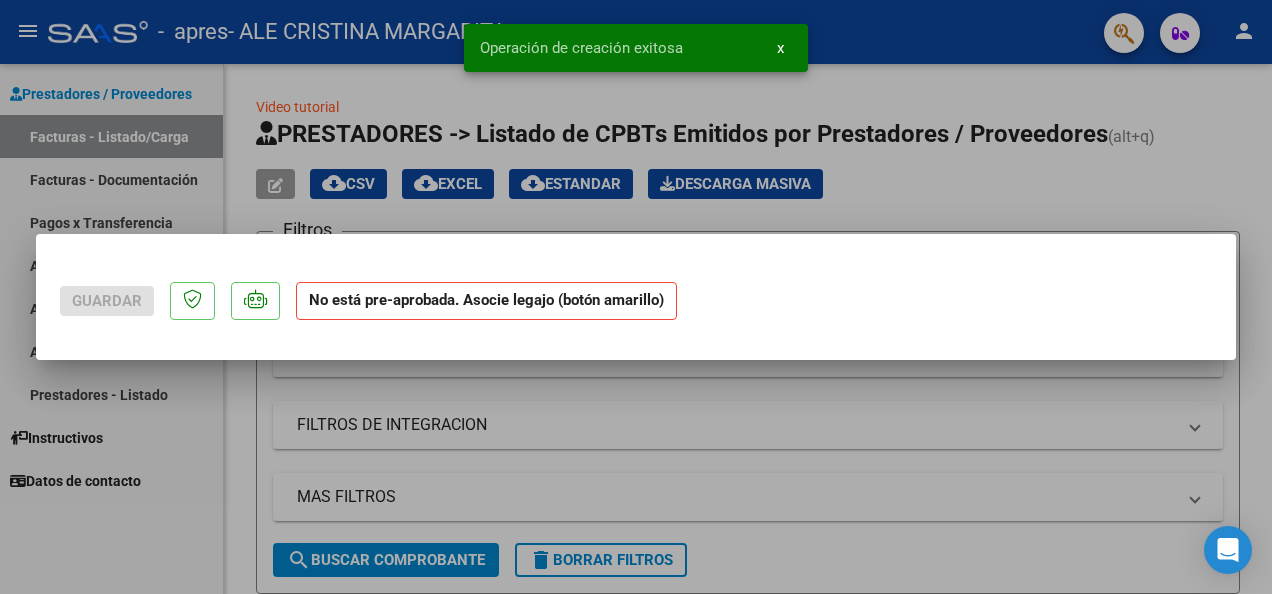 scroll, scrollTop: 0, scrollLeft: 0, axis: both 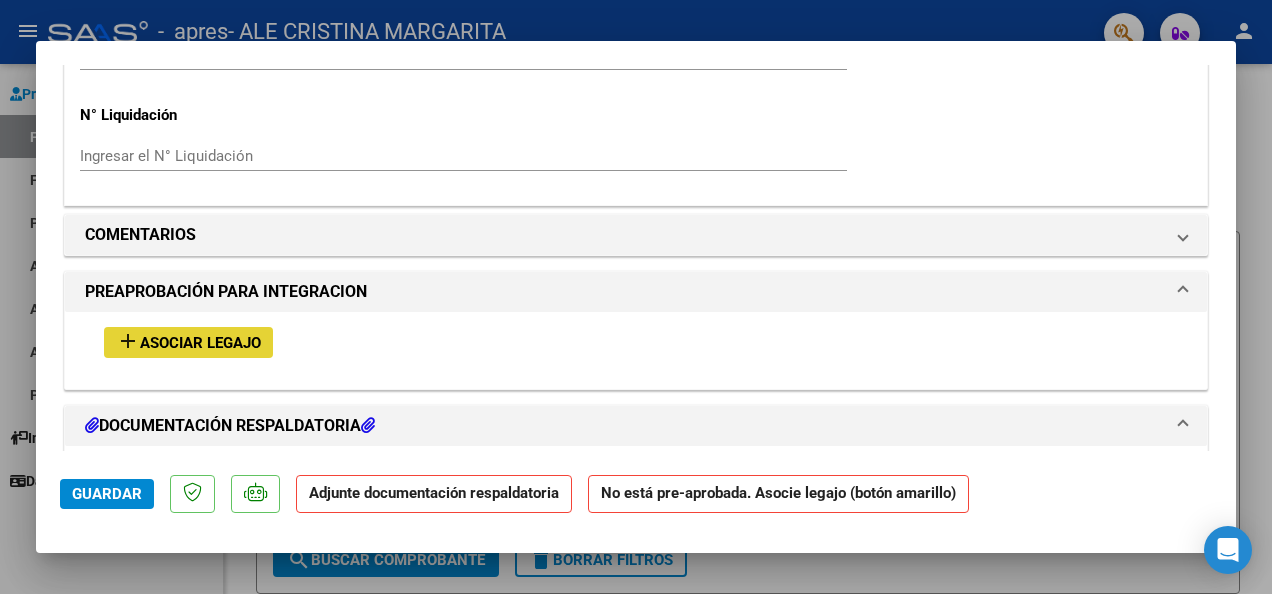 click on "Asociar Legajo" at bounding box center (200, 343) 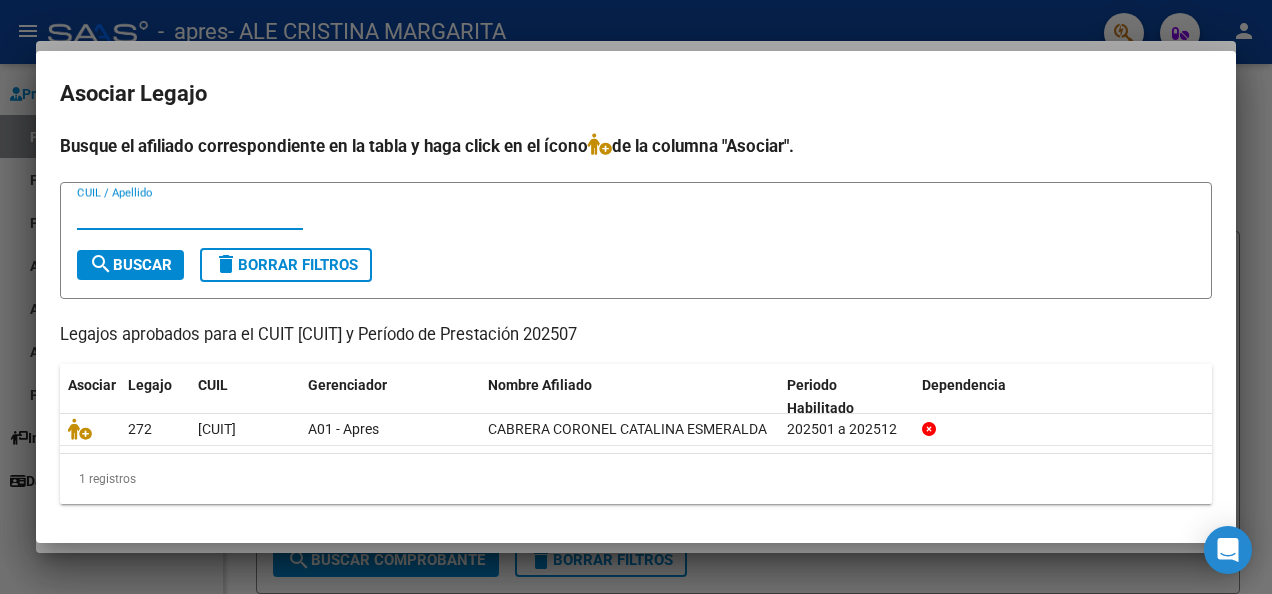click on "CUIL / Apellido" at bounding box center (190, 214) 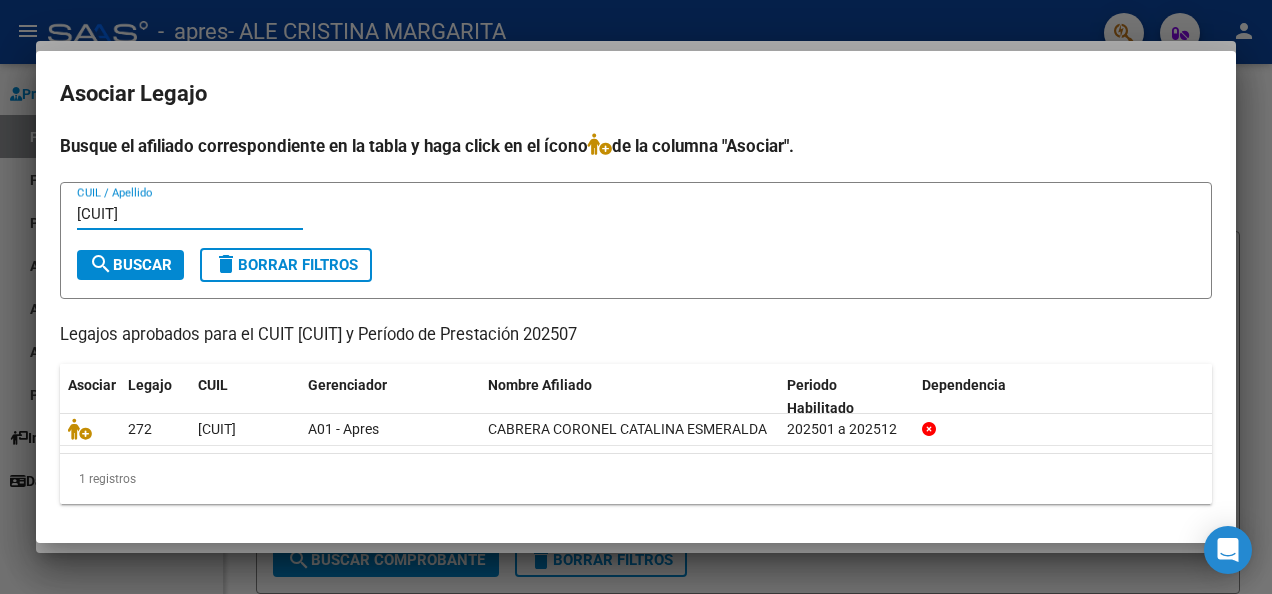 click on "[CUIT]" at bounding box center (190, 214) 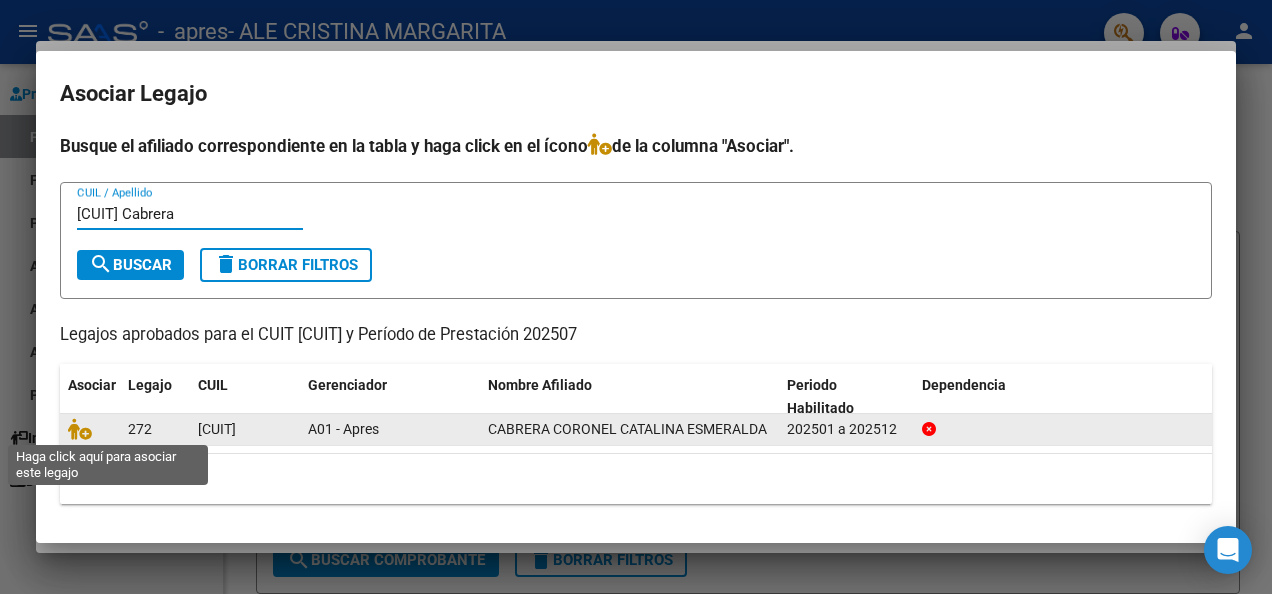 type on "[CUIT] Cabrera" 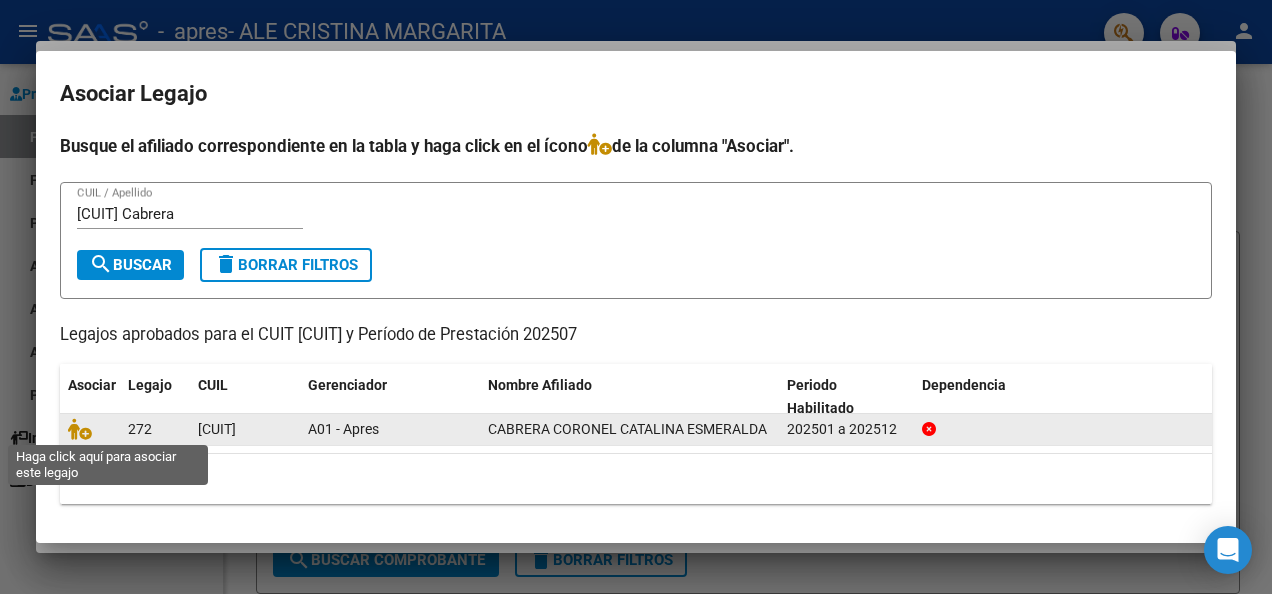click 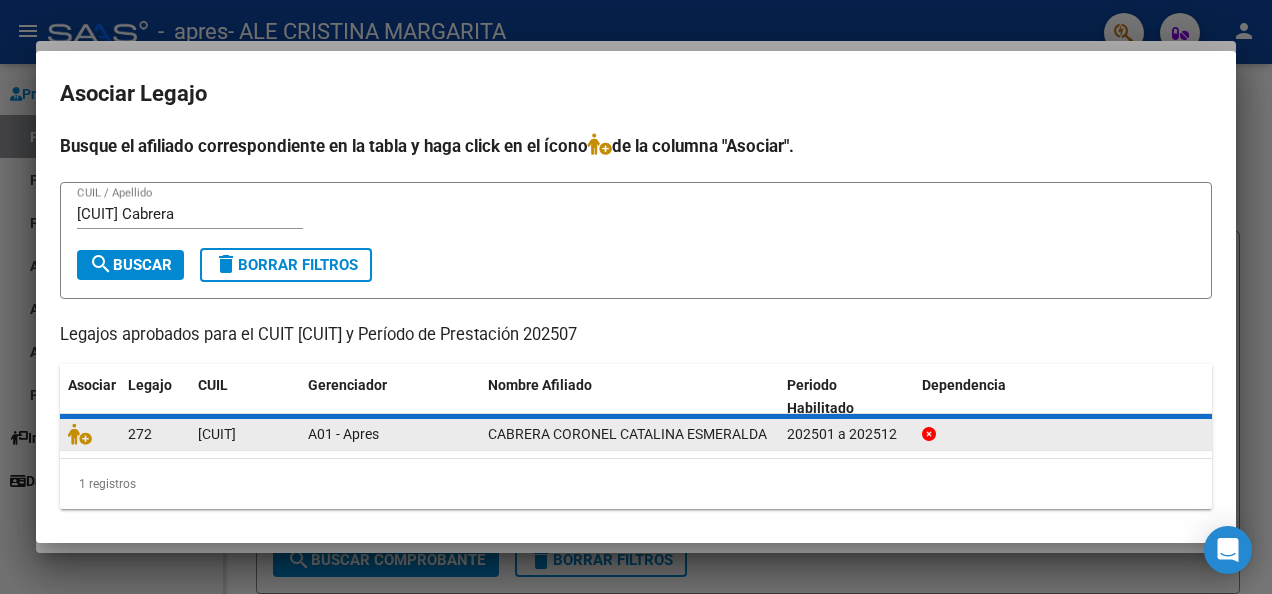 scroll, scrollTop: 1644, scrollLeft: 0, axis: vertical 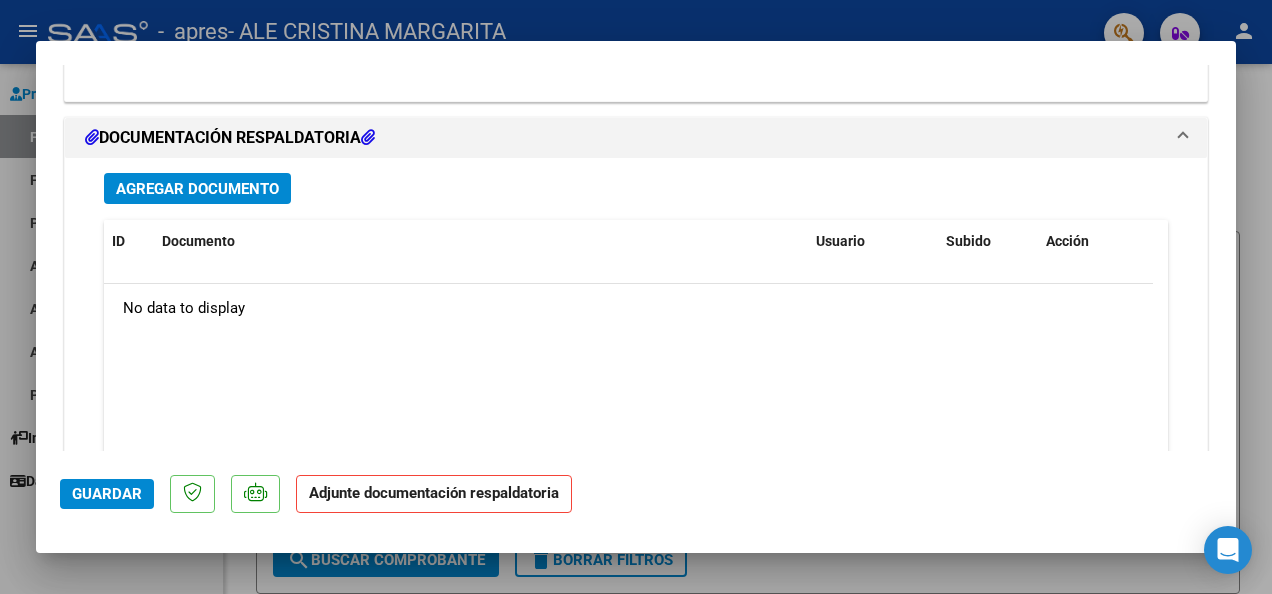 click on "Agregar Documento" at bounding box center [197, 189] 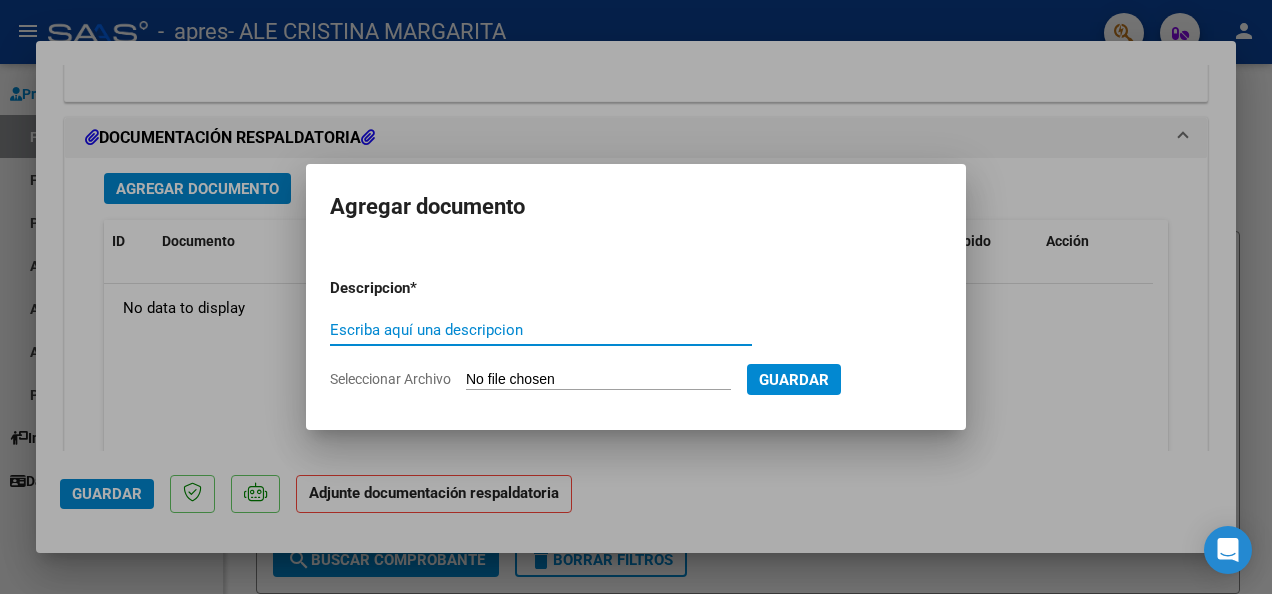 click on "Escriba aquí una descripcion" at bounding box center [541, 330] 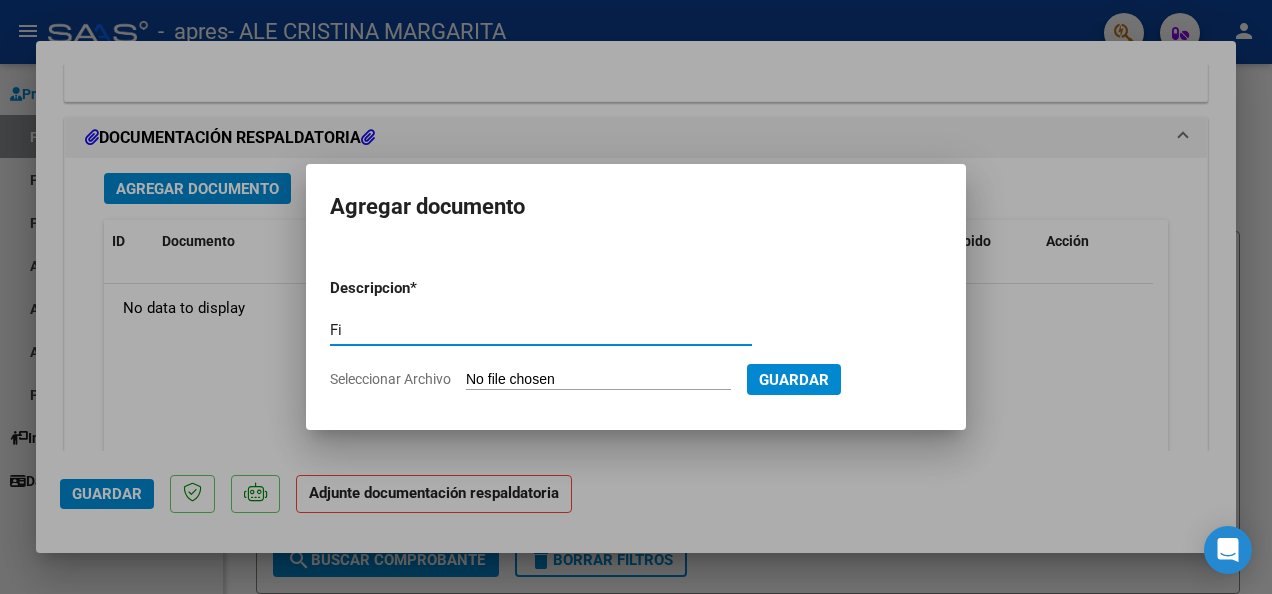 type on "F" 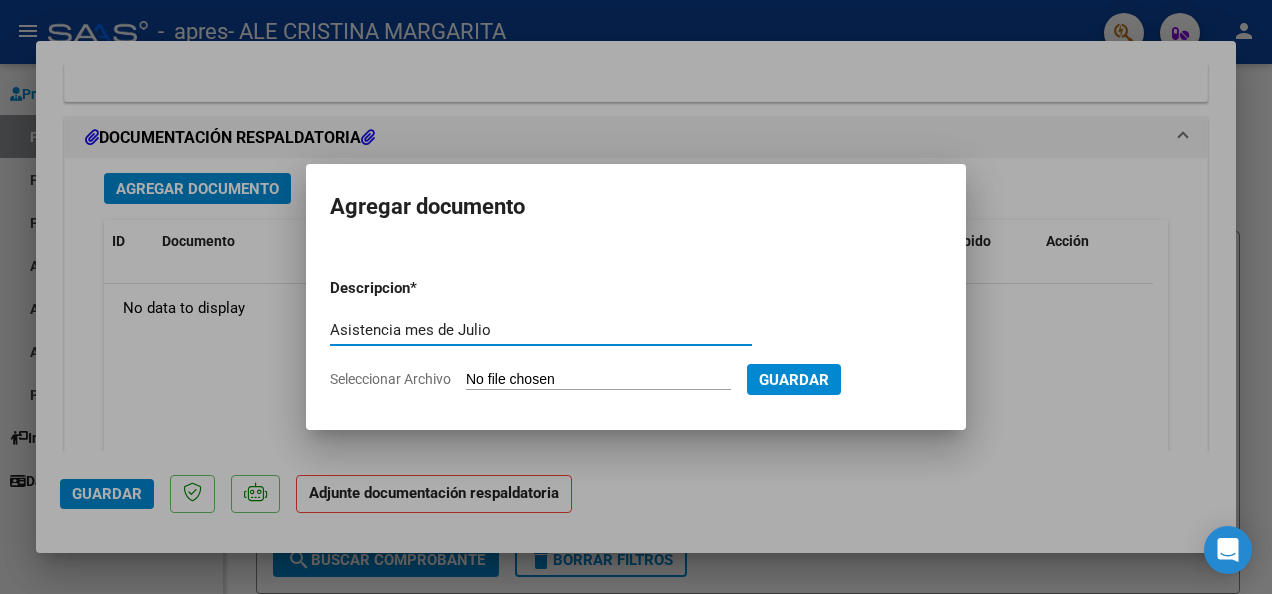 type on "Asistencia mes de Julio" 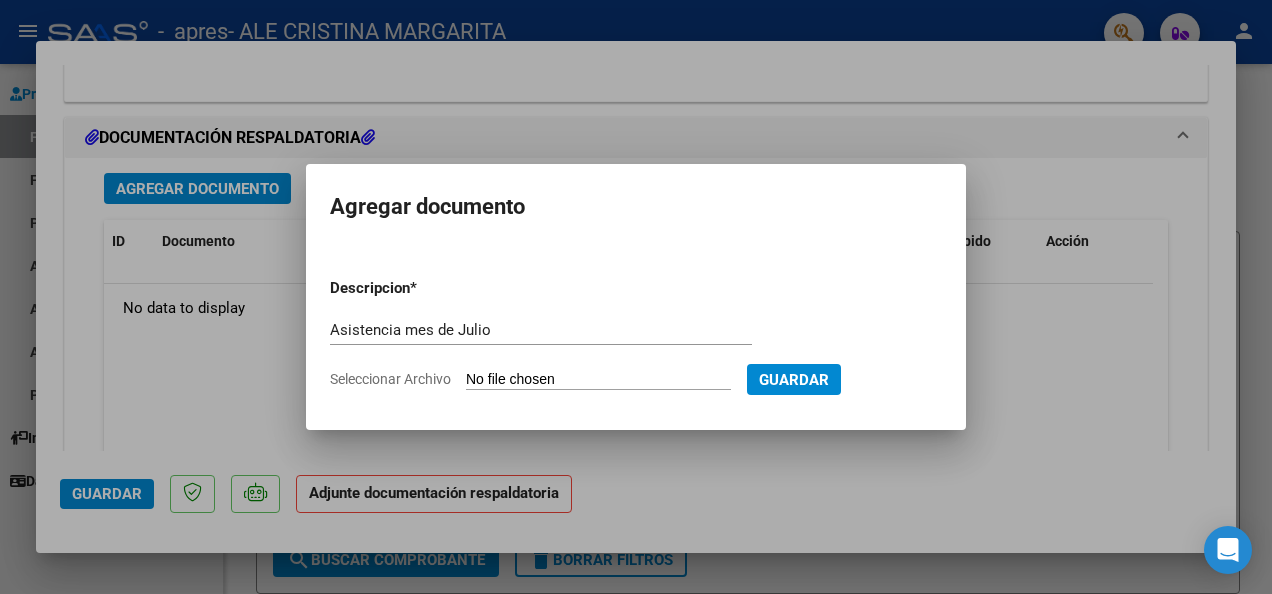 click at bounding box center [636, 297] 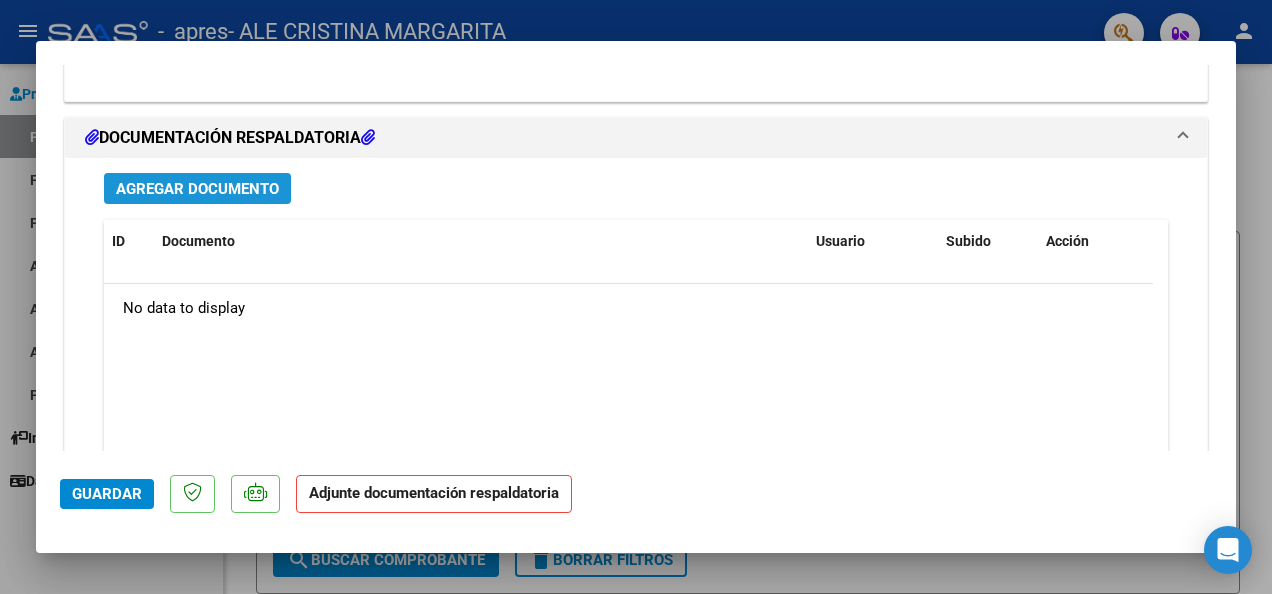 click on "Agregar Documento" at bounding box center [197, 189] 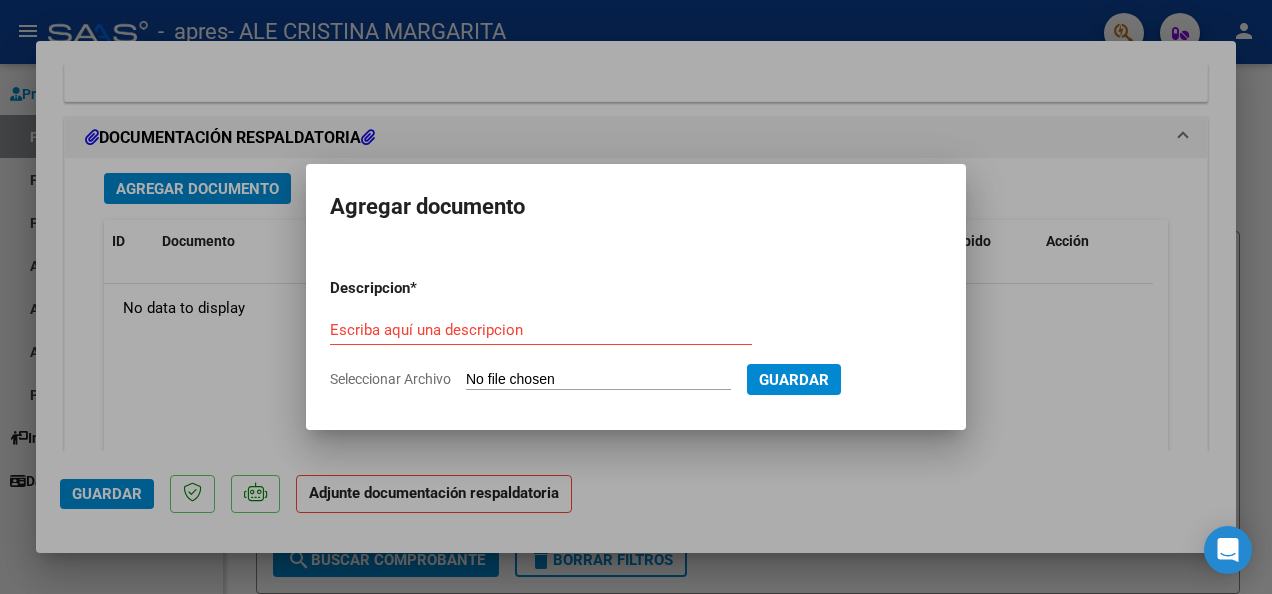click on "Escriba aquí una descripcion" at bounding box center (541, 330) 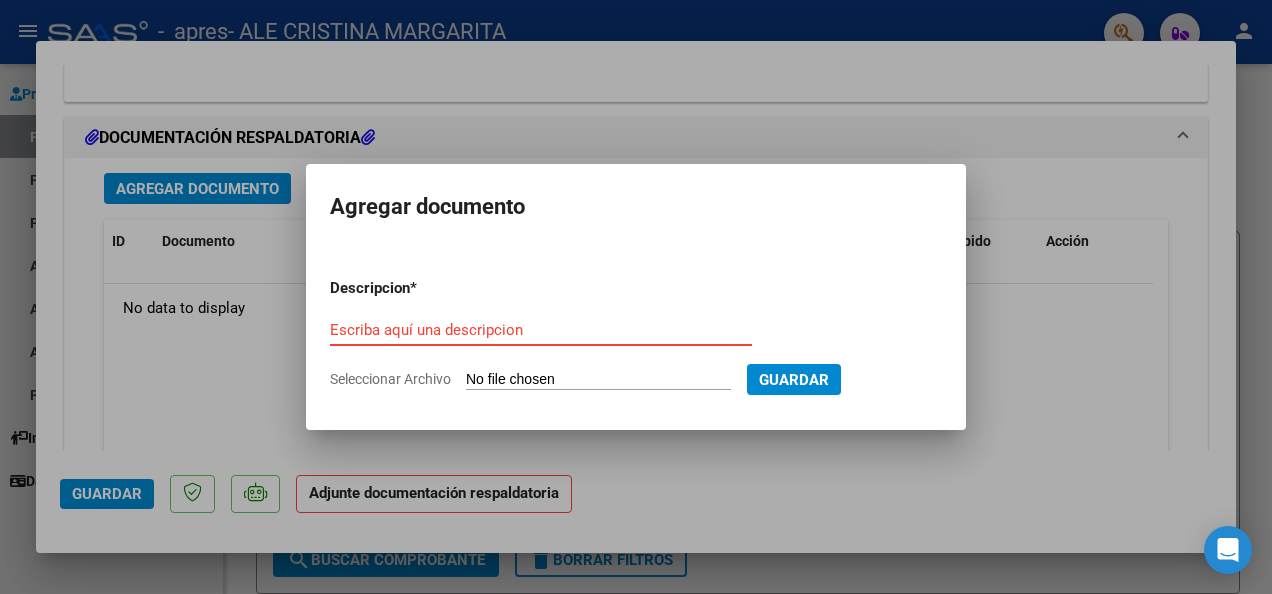click on "Guardar" at bounding box center (794, 380) 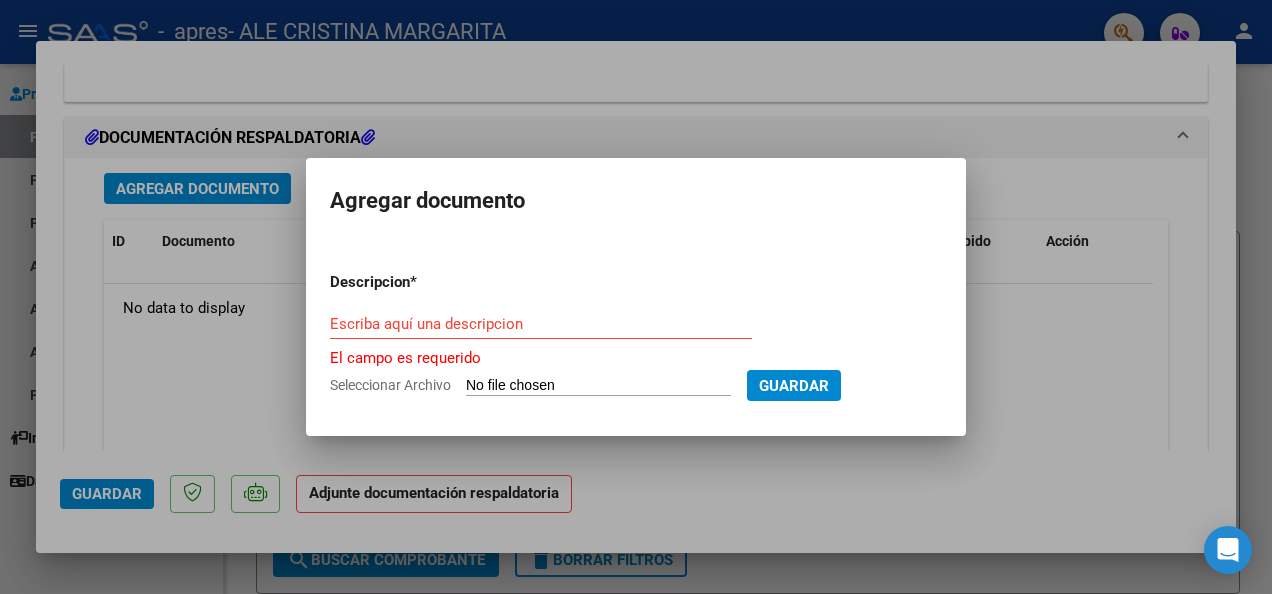 click at bounding box center (636, 297) 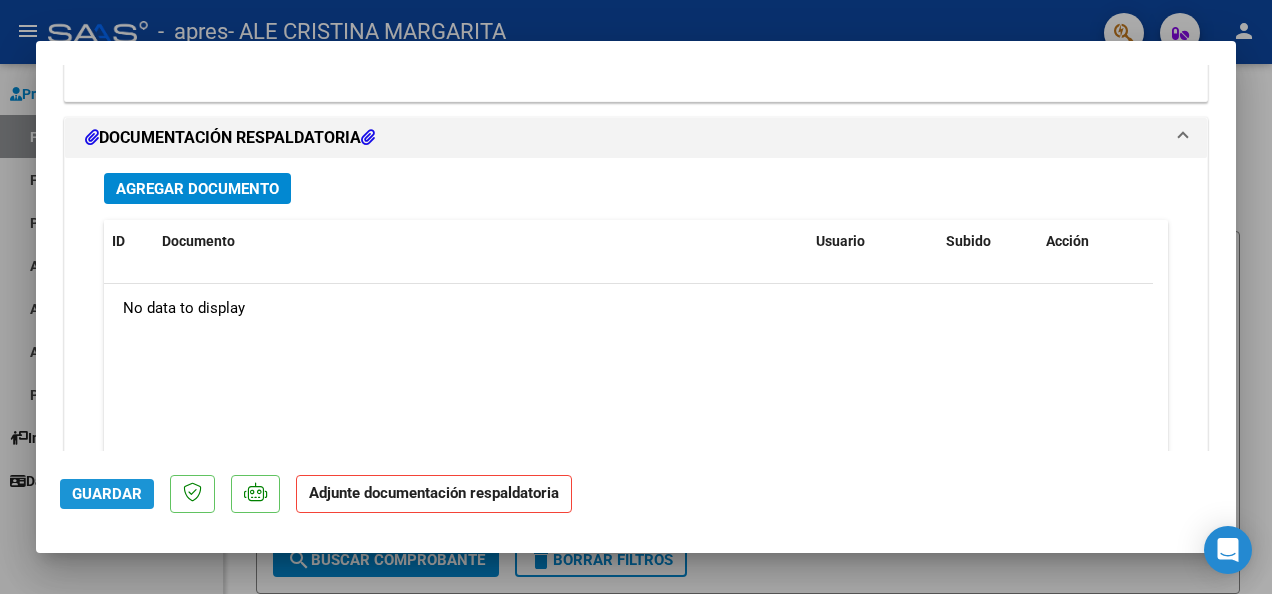 click on "Guardar" 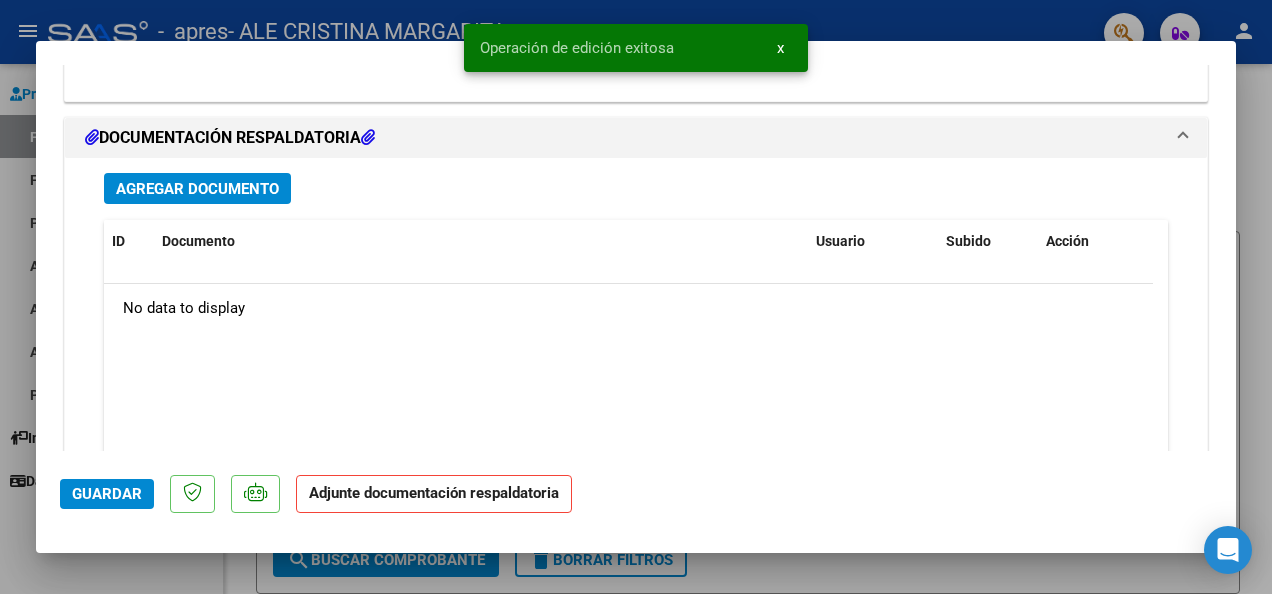 scroll, scrollTop: 2317, scrollLeft: 0, axis: vertical 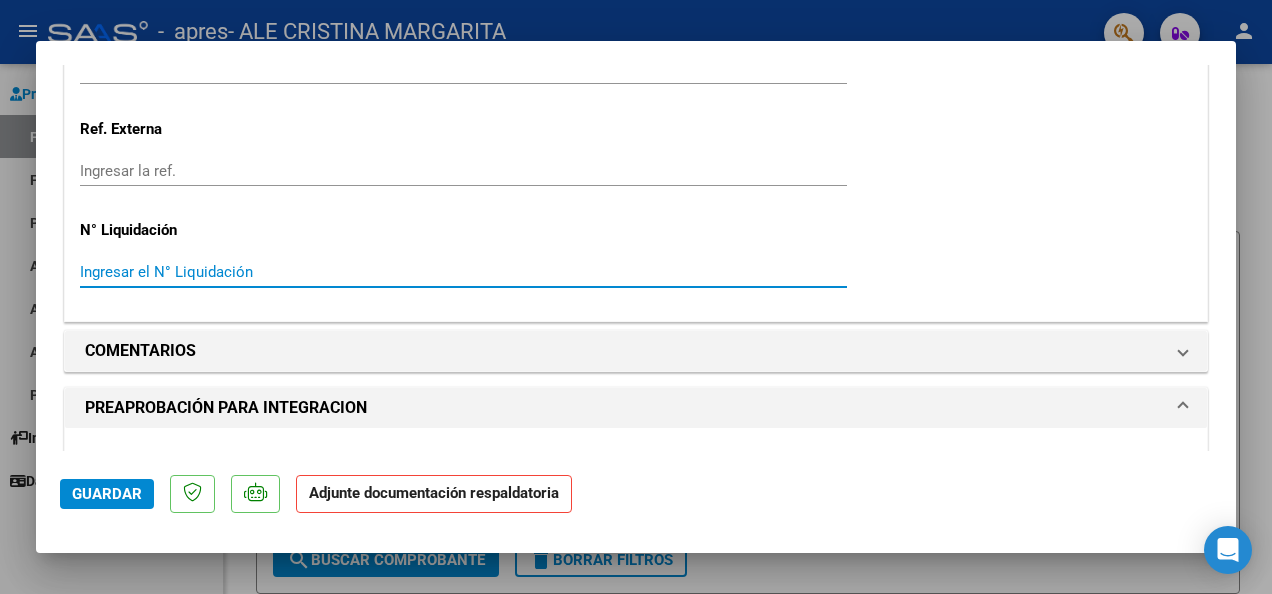click on "Ingresar el N° Liquidación" at bounding box center [463, 272] 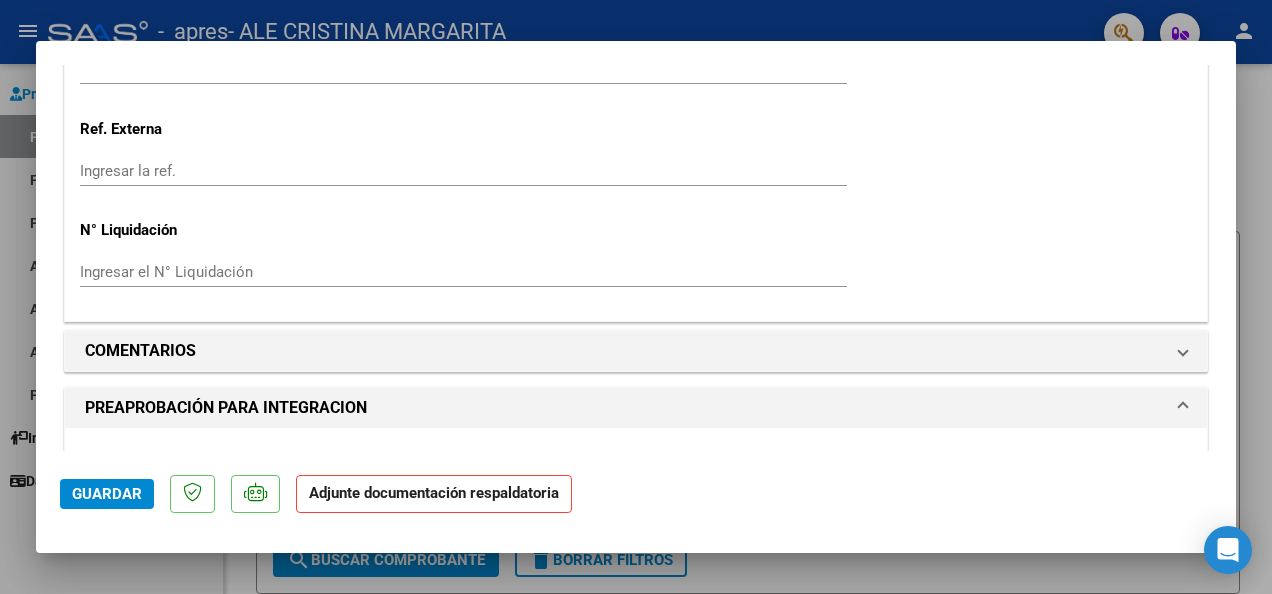 click at bounding box center (1183, 408) 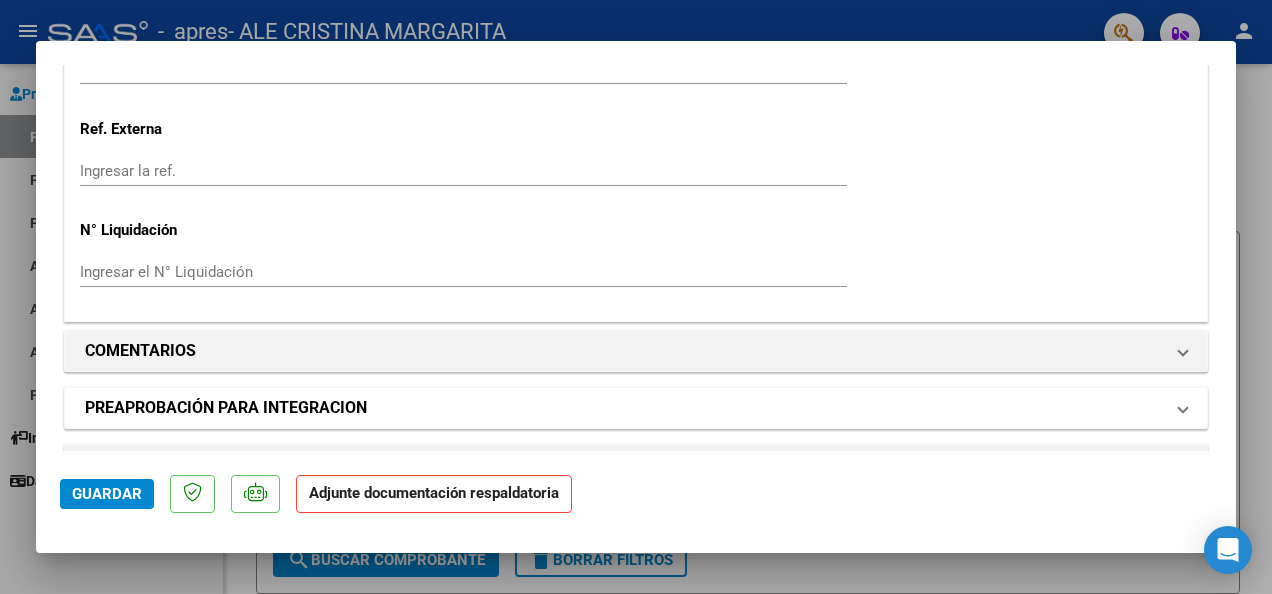 click at bounding box center (1183, 408) 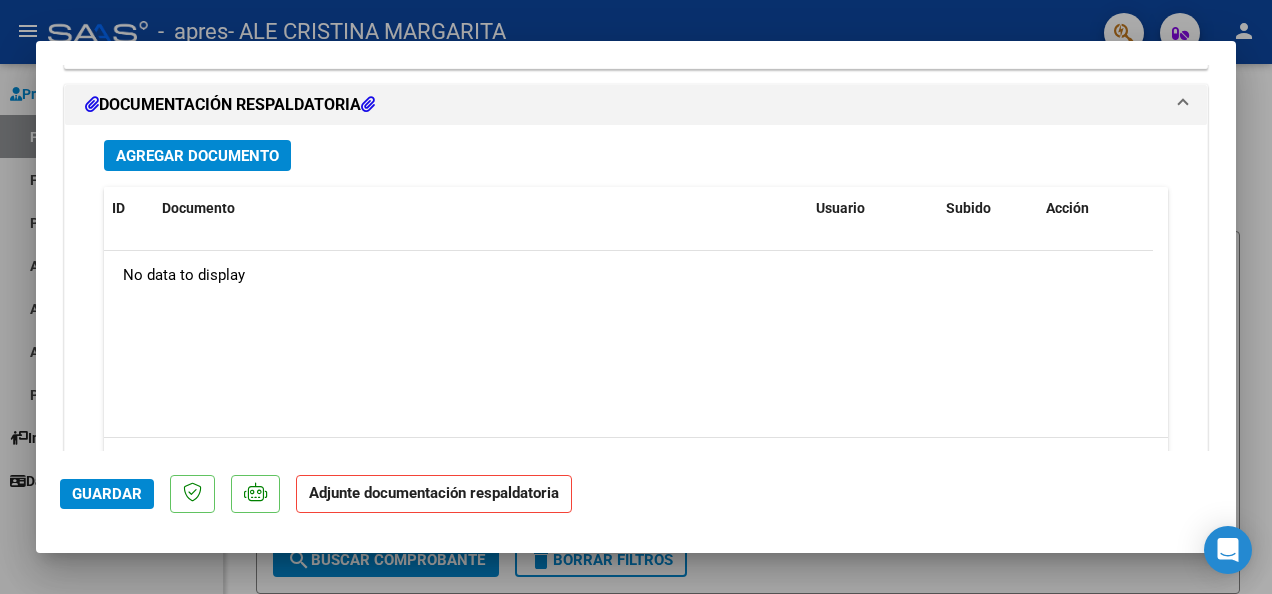 scroll, scrollTop: 2317, scrollLeft: 0, axis: vertical 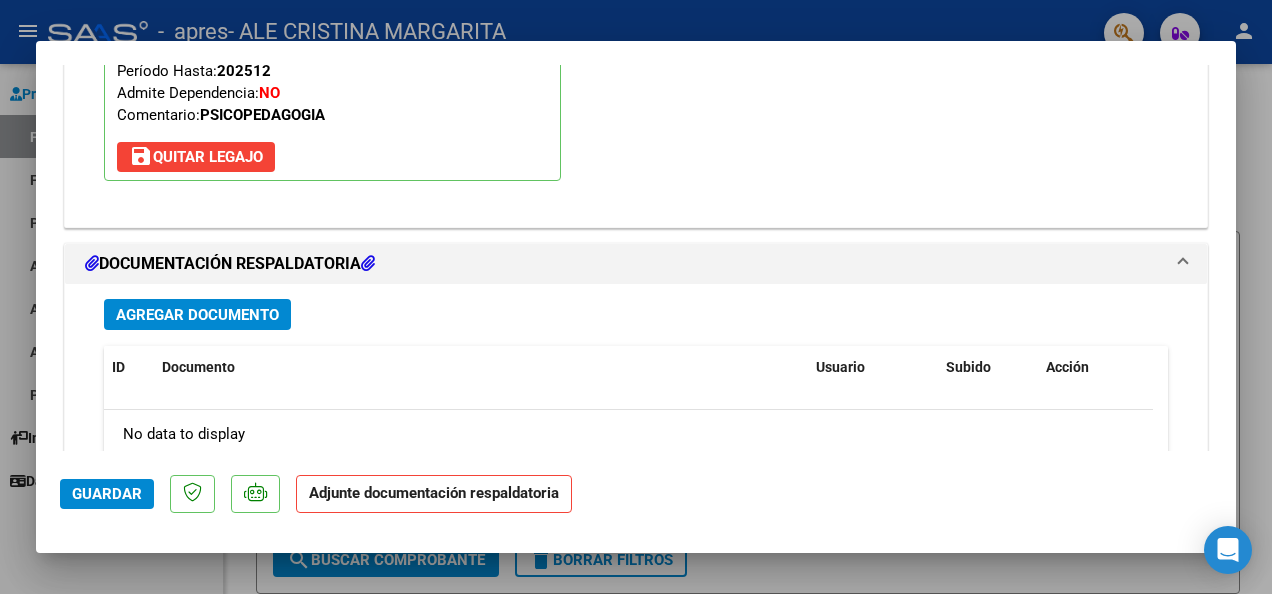 click on "DOCUMENTACIÓN RESPALDATORIA" at bounding box center [230, 264] 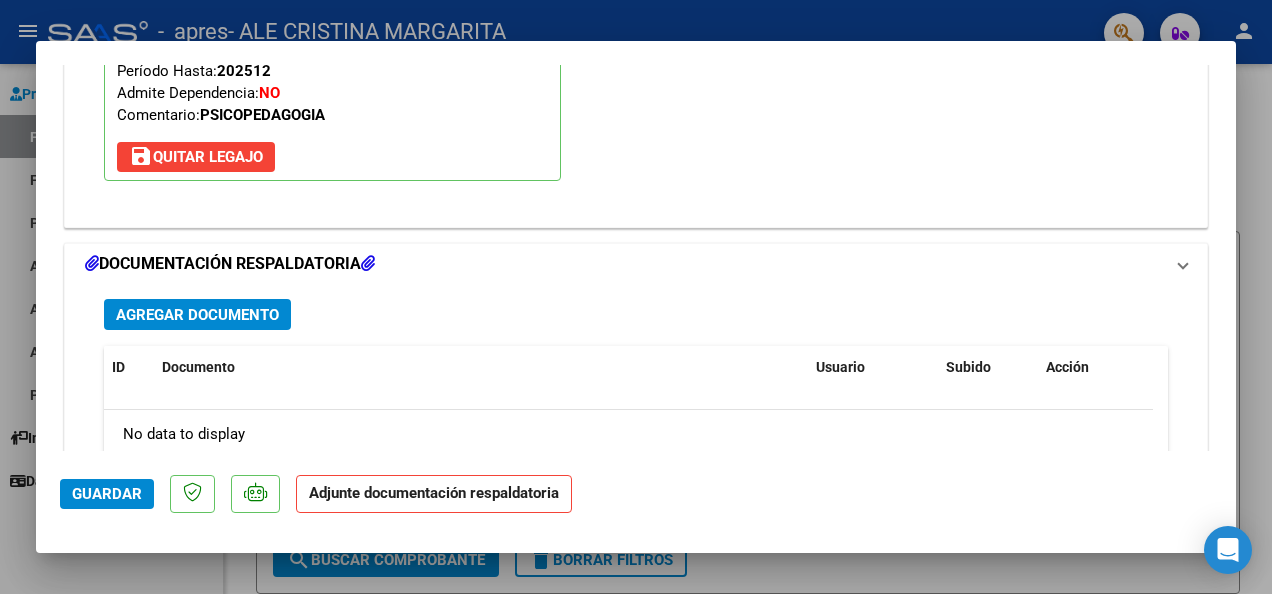 scroll, scrollTop: 1908, scrollLeft: 0, axis: vertical 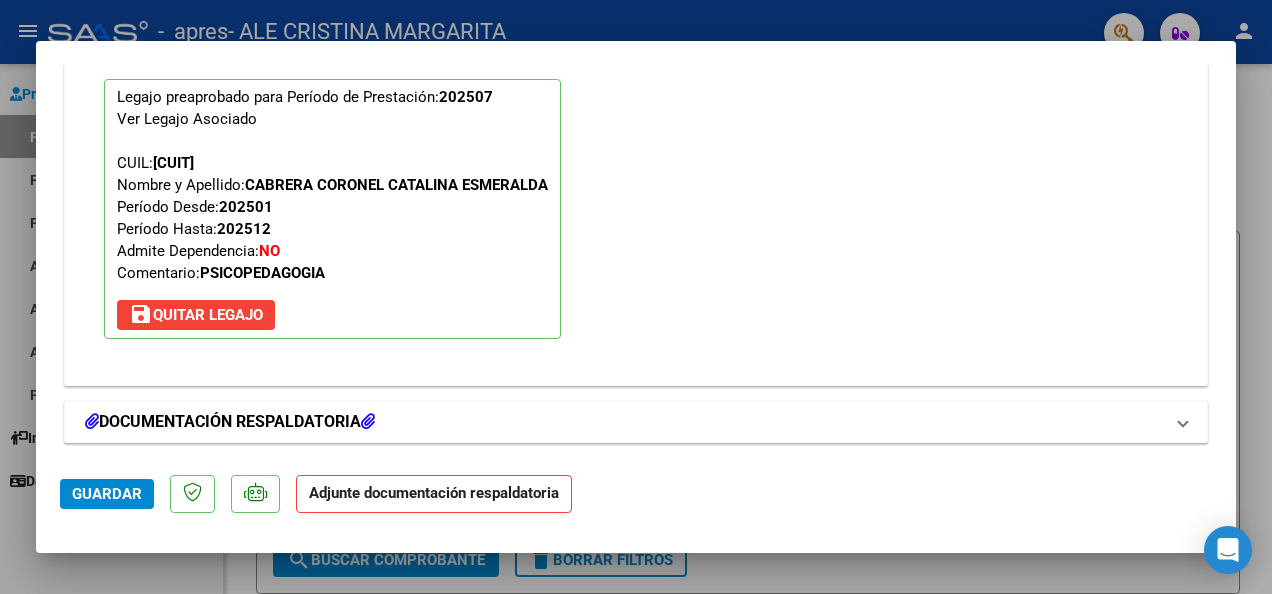 click on "DOCUMENTACIÓN RESPALDATORIA" at bounding box center (230, 422) 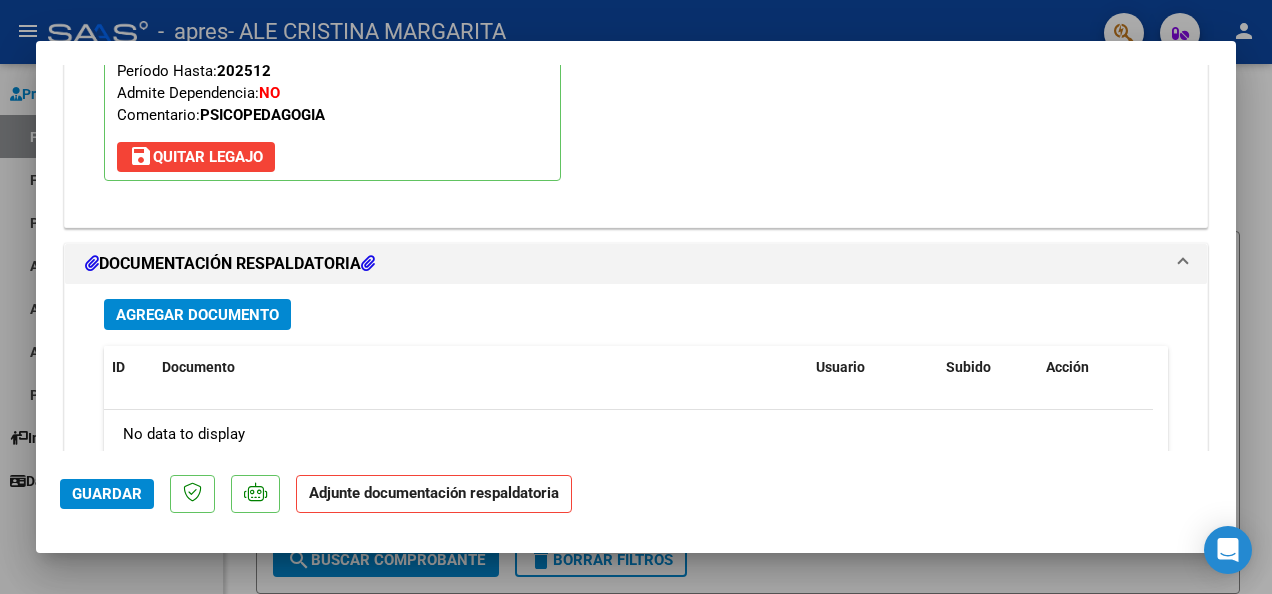 click on "Agregar Documento" at bounding box center [197, 314] 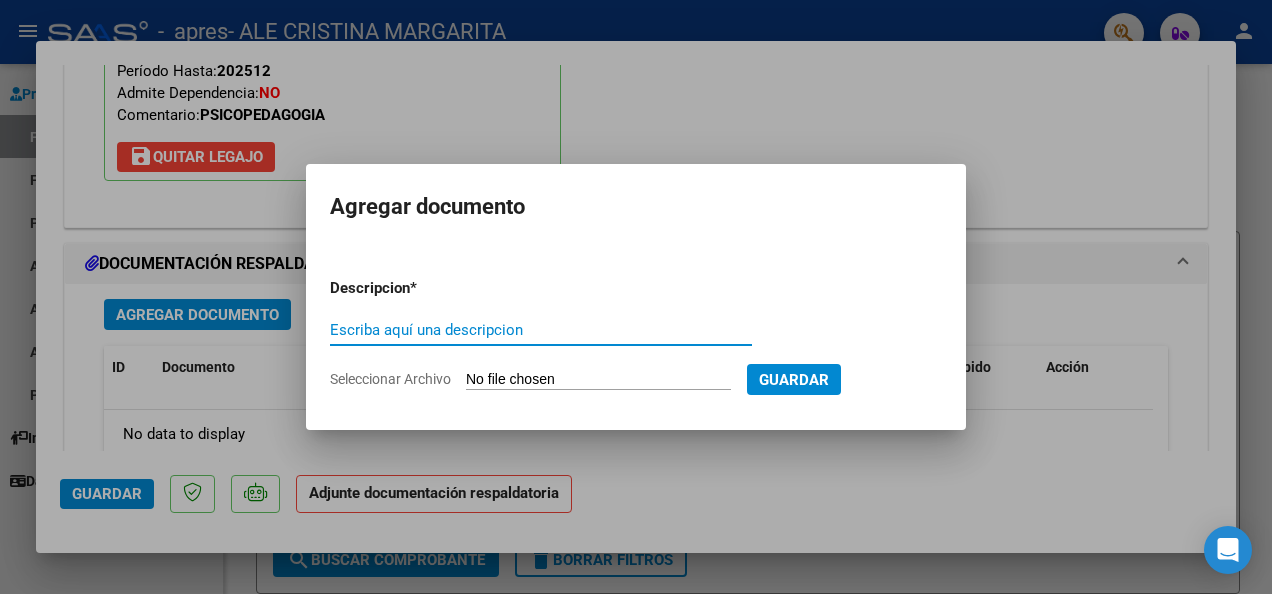 click on "Escriba aquí una descripcion" at bounding box center [541, 330] 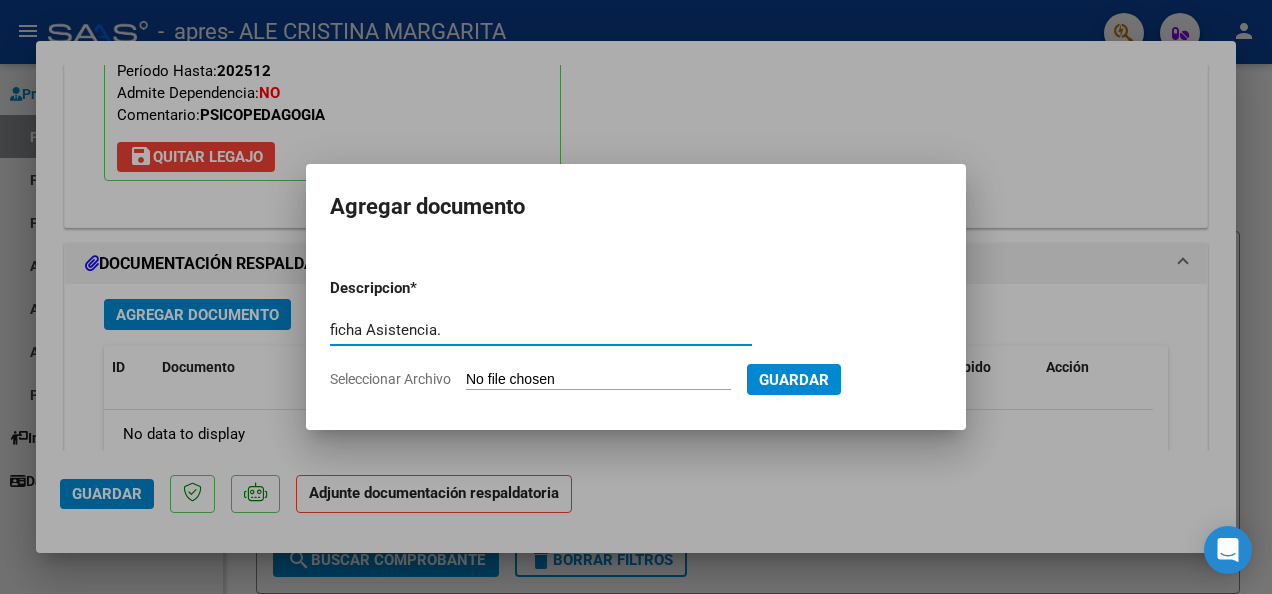 click on "ficha Asistencia." at bounding box center [541, 330] 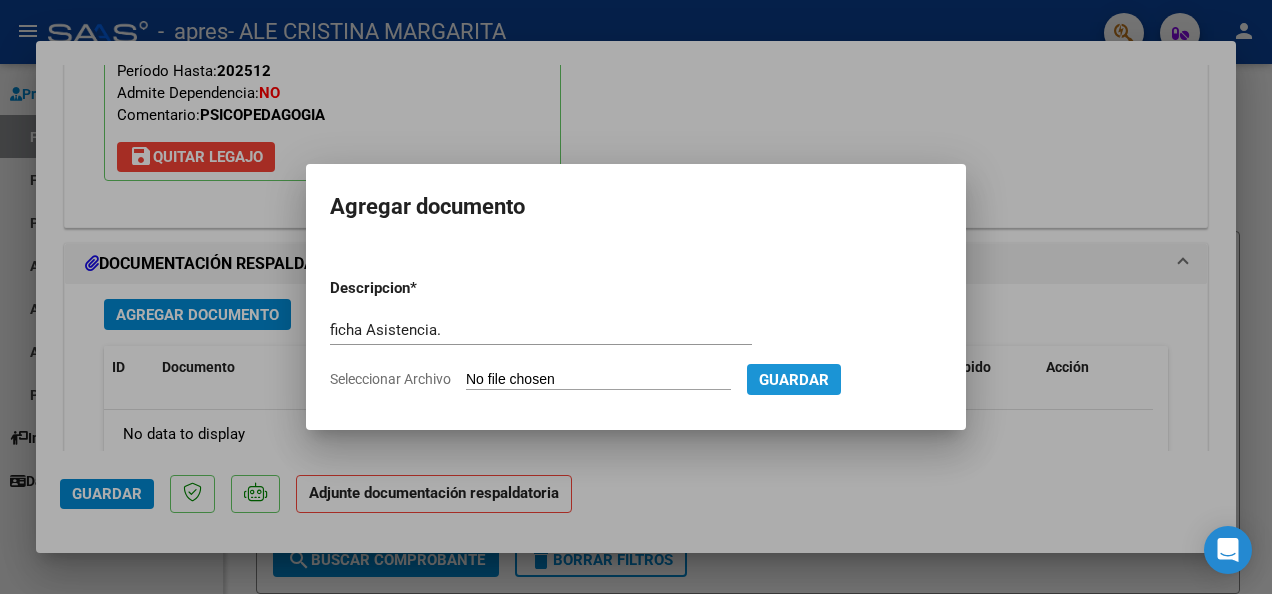click on "Guardar" at bounding box center [794, 380] 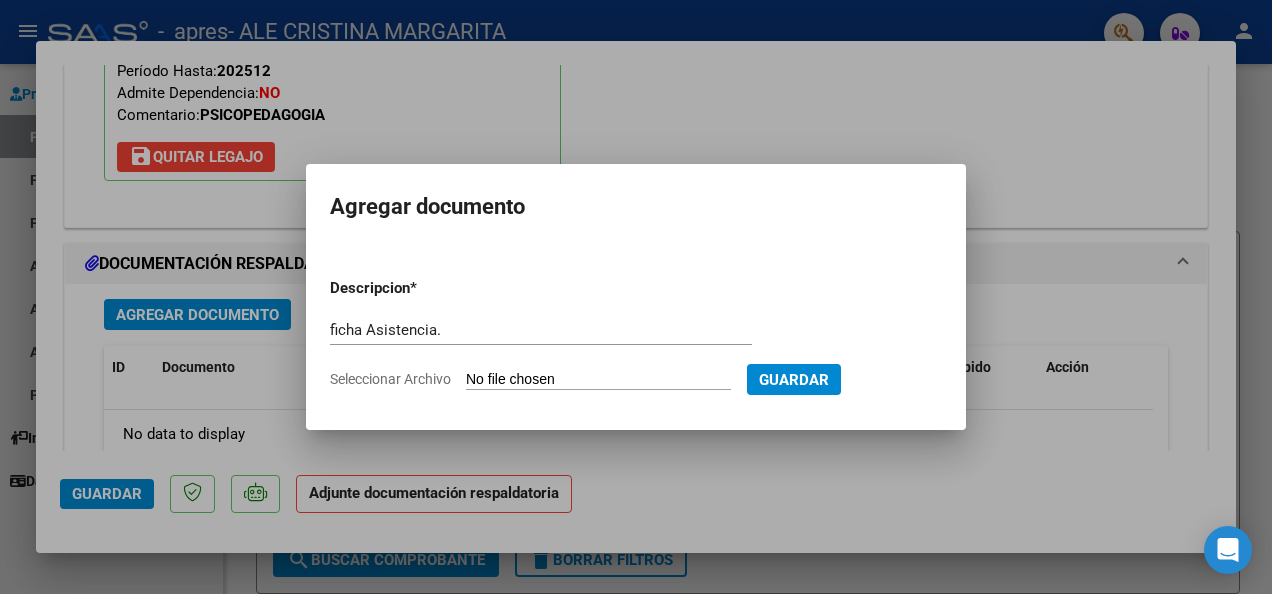 click on "Seleccionar Archivo" 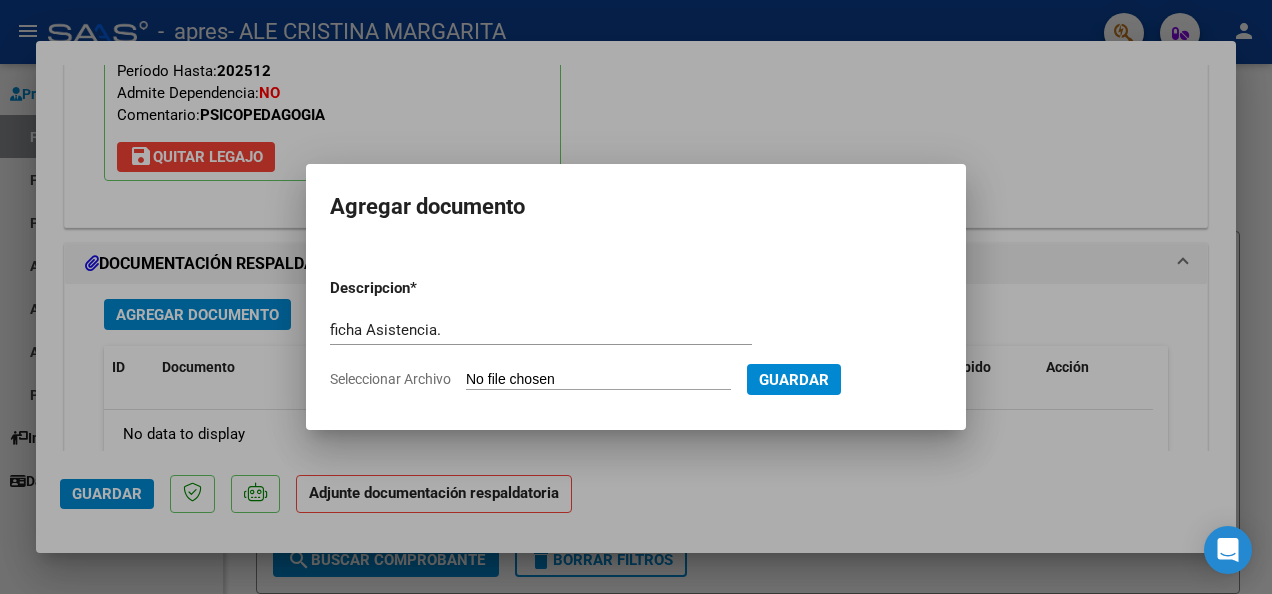 type on "C:\fakepath\CATA JULIO2025.jpeg" 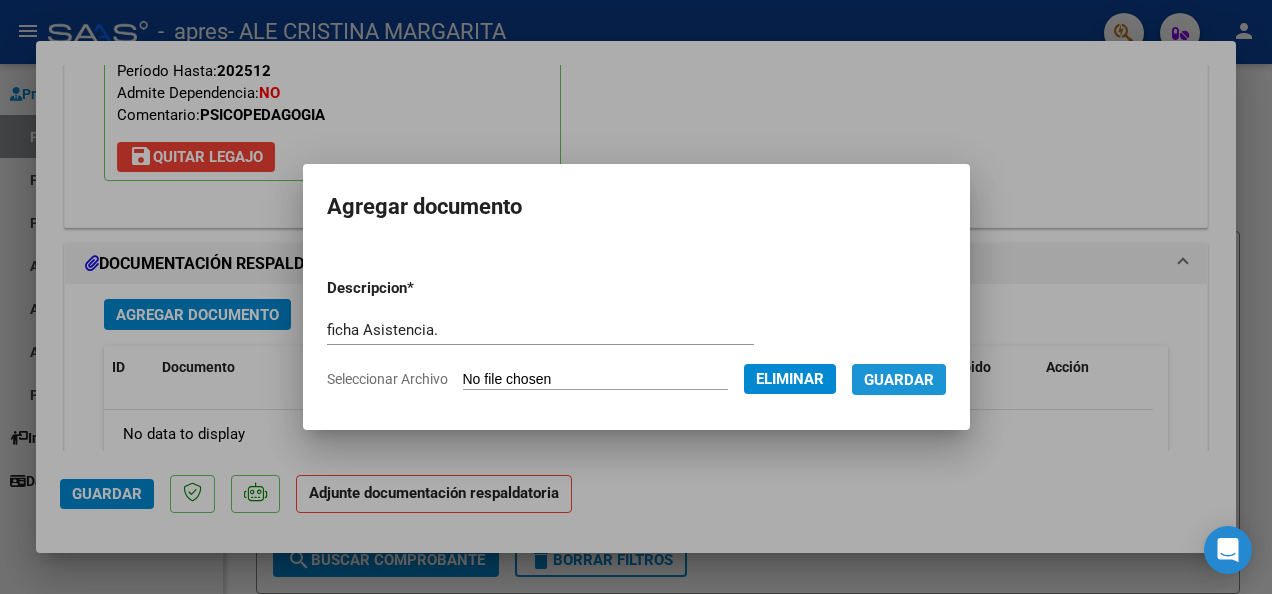 click on "Guardar" at bounding box center [899, 380] 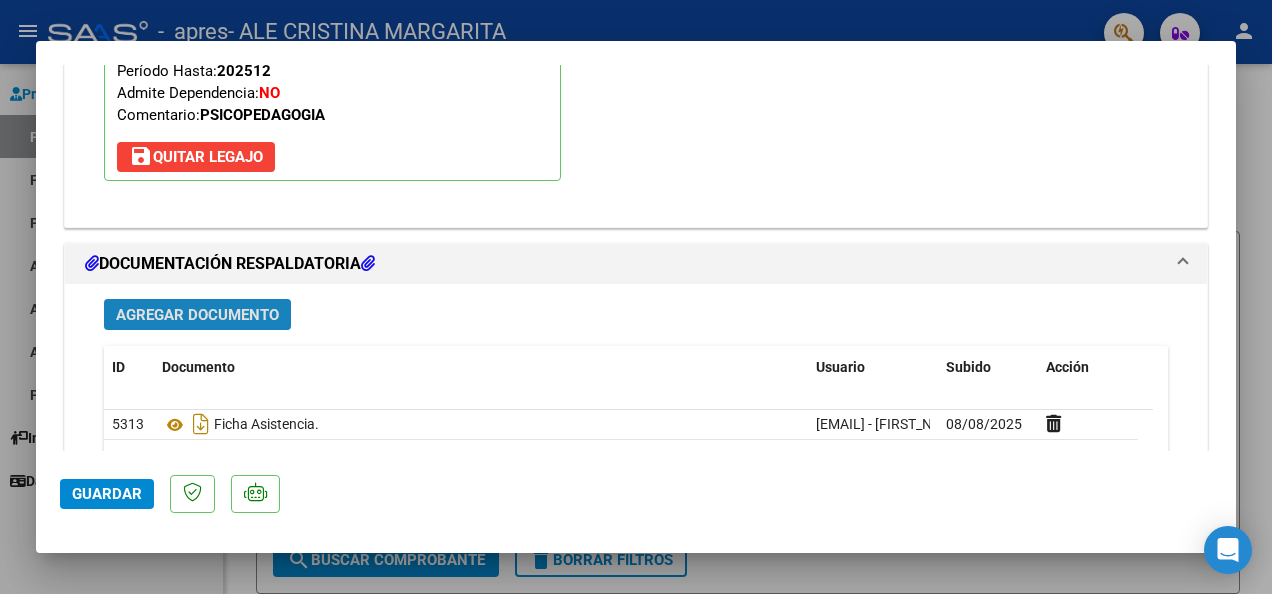 click on "Agregar Documento" at bounding box center [197, 315] 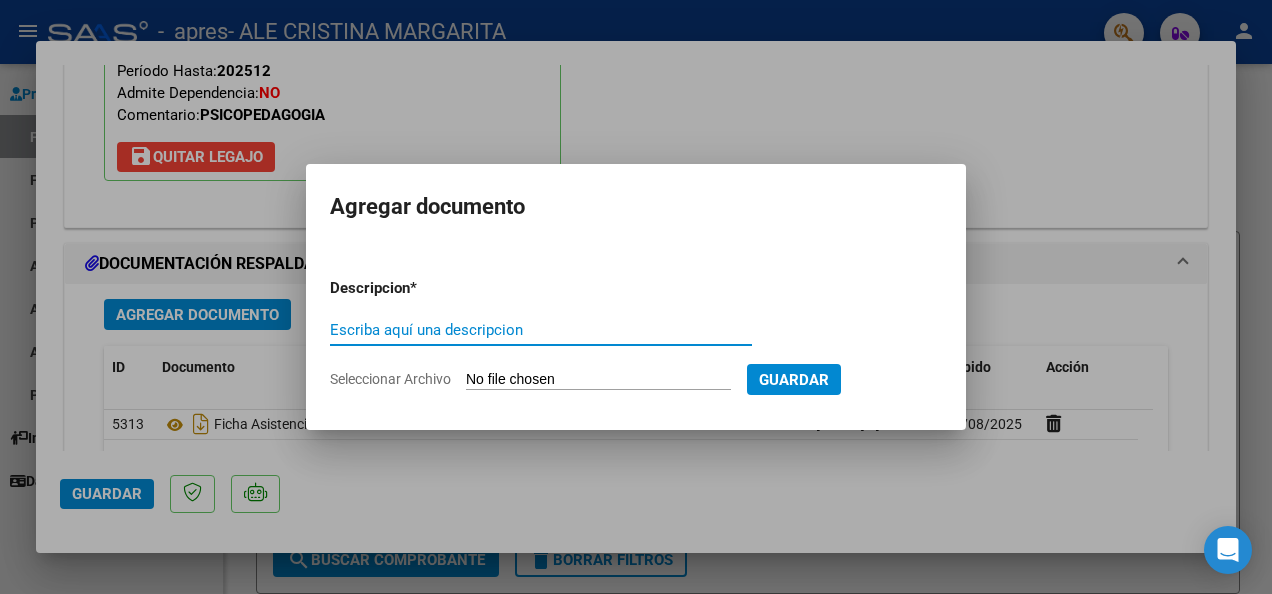 click on "Escriba aquí una descripcion" at bounding box center (541, 330) 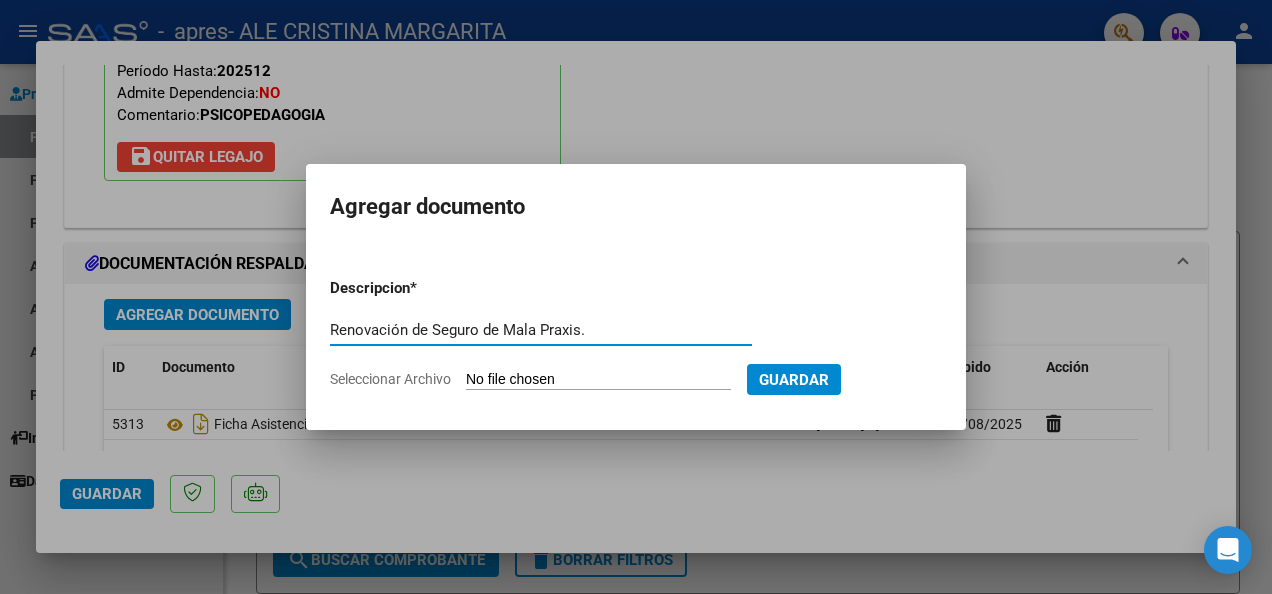 type on "Renovación de Seguro de Mala Praxis." 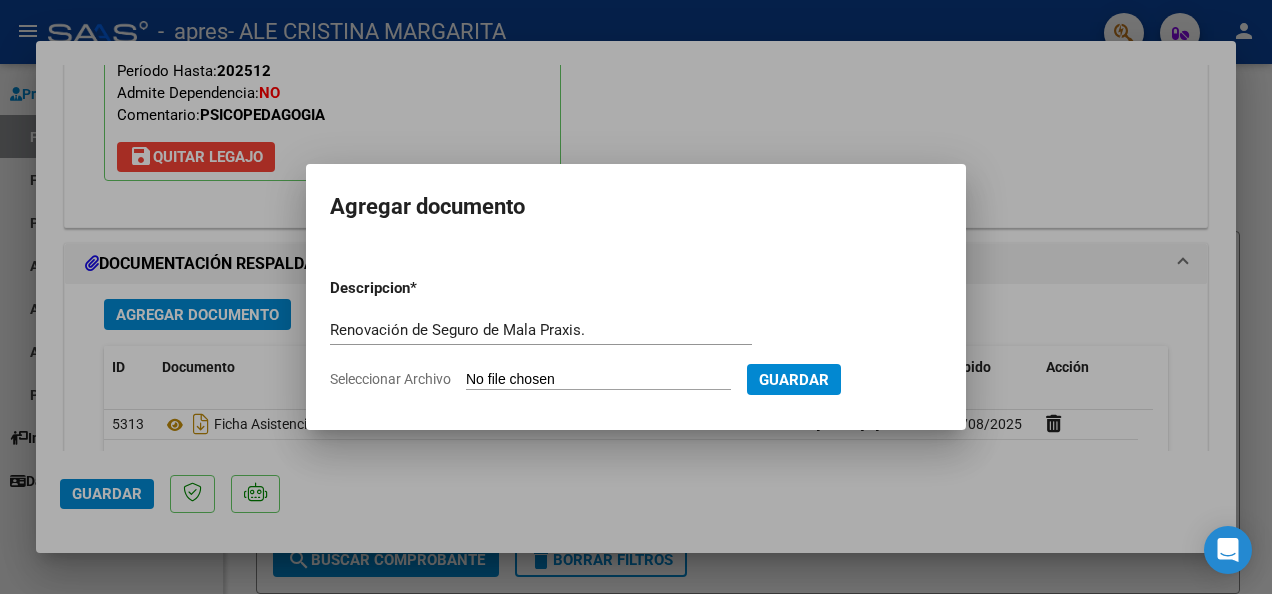 click on "Descripcion  *   Renovación de Seguro de Mala Praxis. Escriba aquí una descripcion  Seleccionar Archivo Guardar" at bounding box center (636, 333) 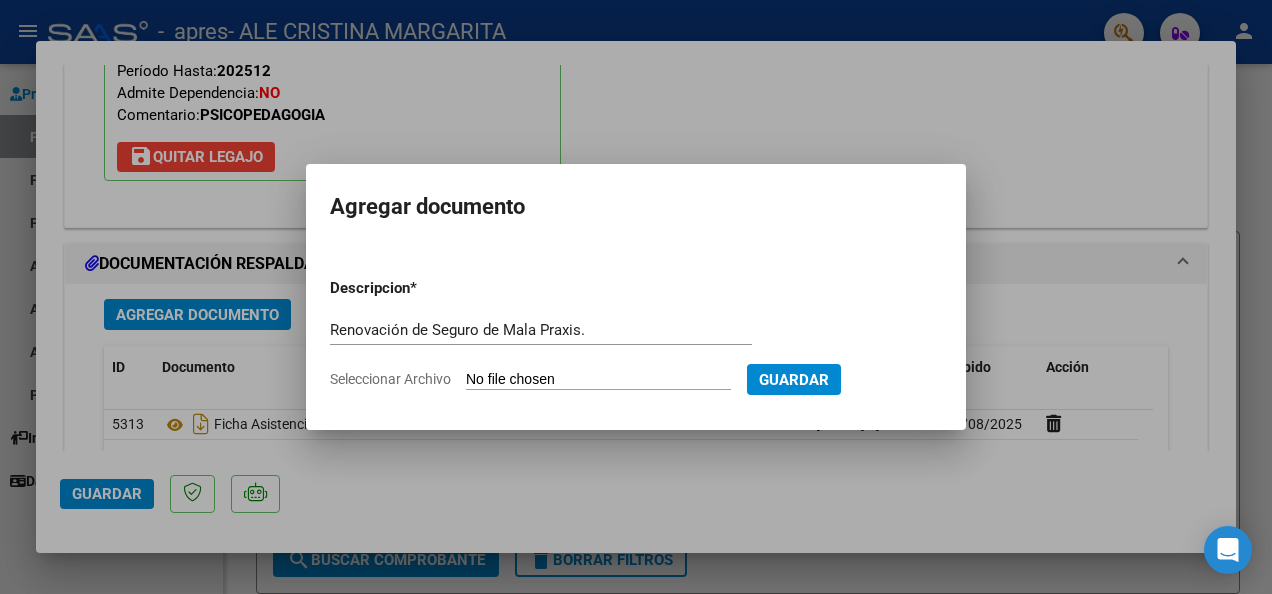click on "Seleccionar Archivo" 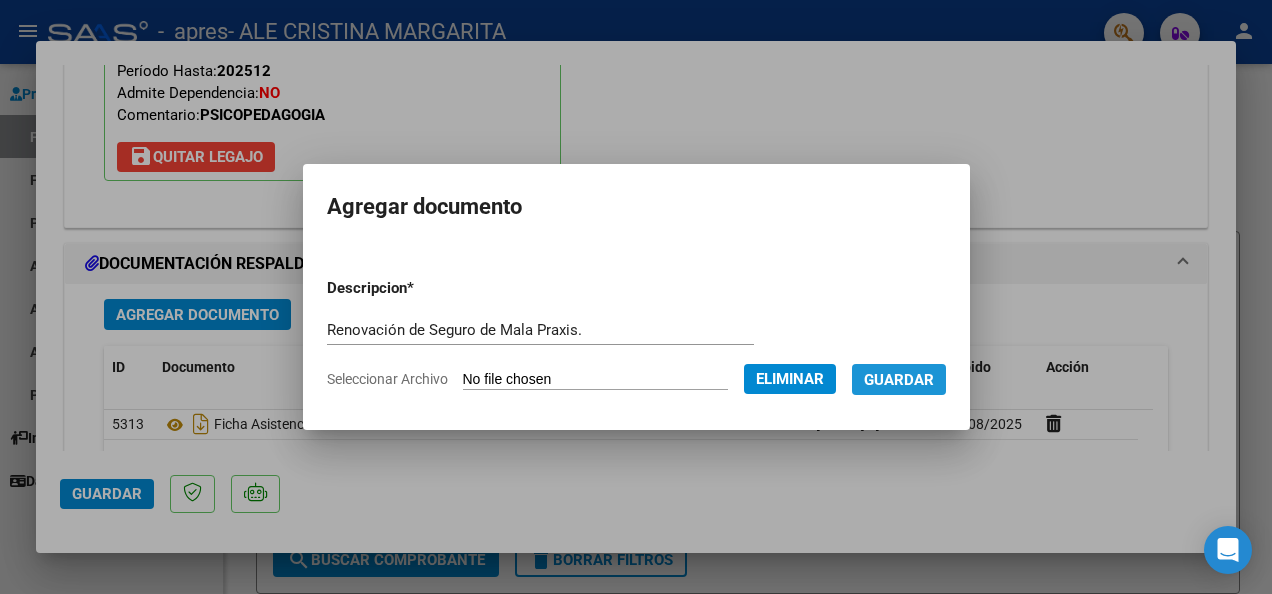 click on "Guardar" at bounding box center (899, 380) 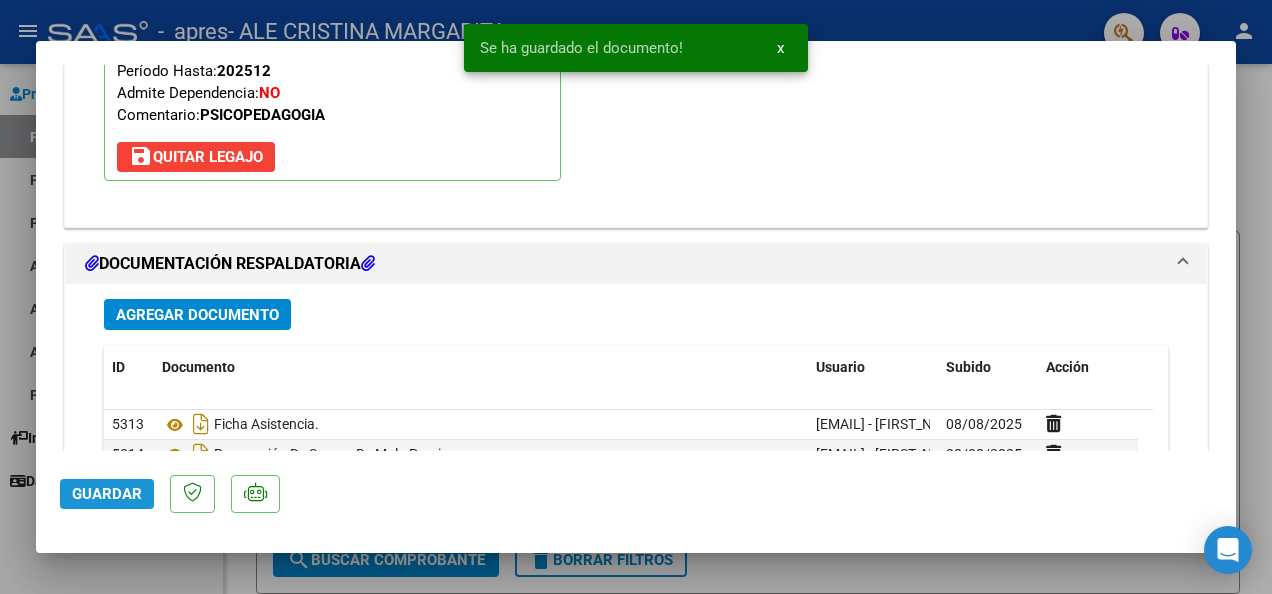 click on "Guardar" 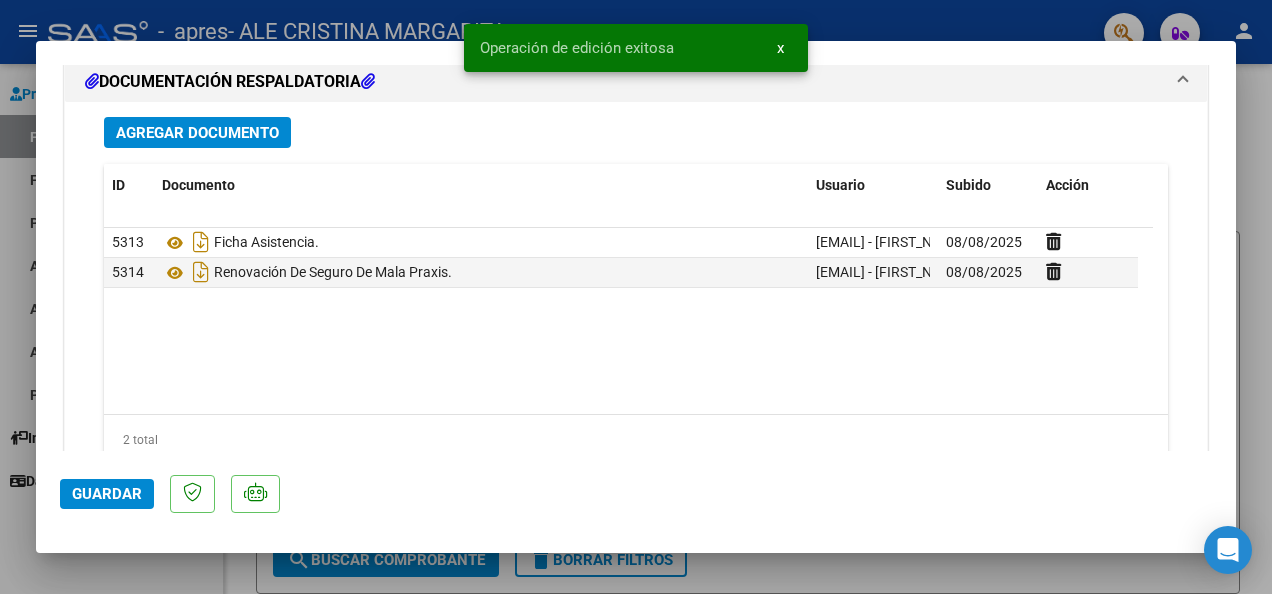 scroll, scrollTop: 2274, scrollLeft: 0, axis: vertical 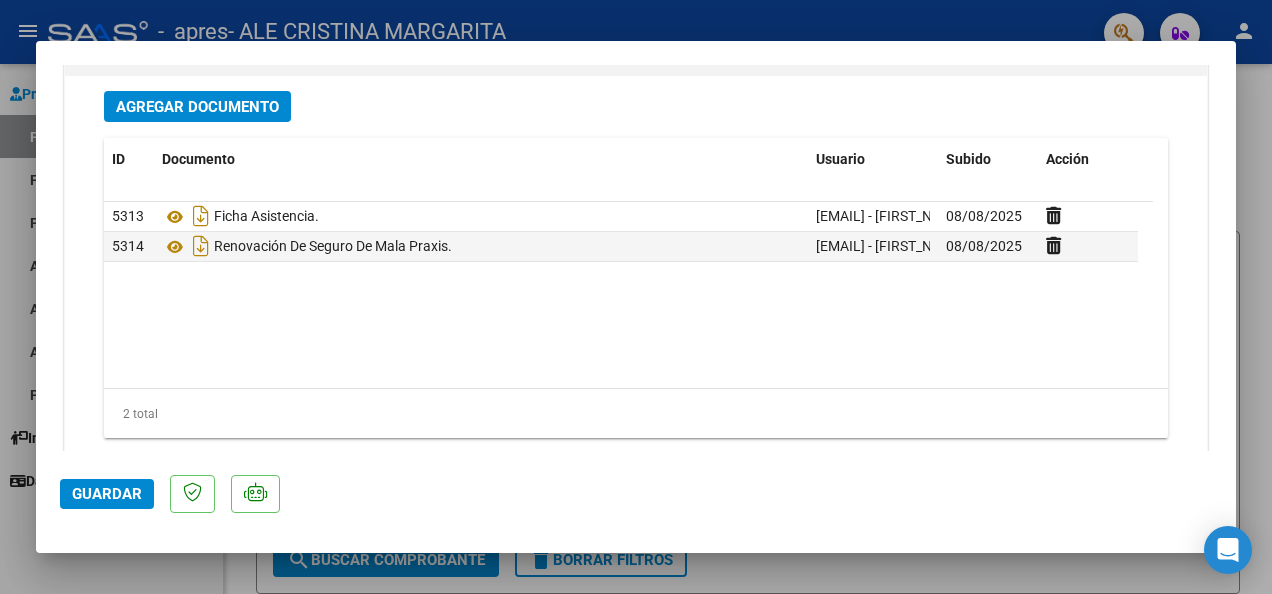 click on "Guardar" 